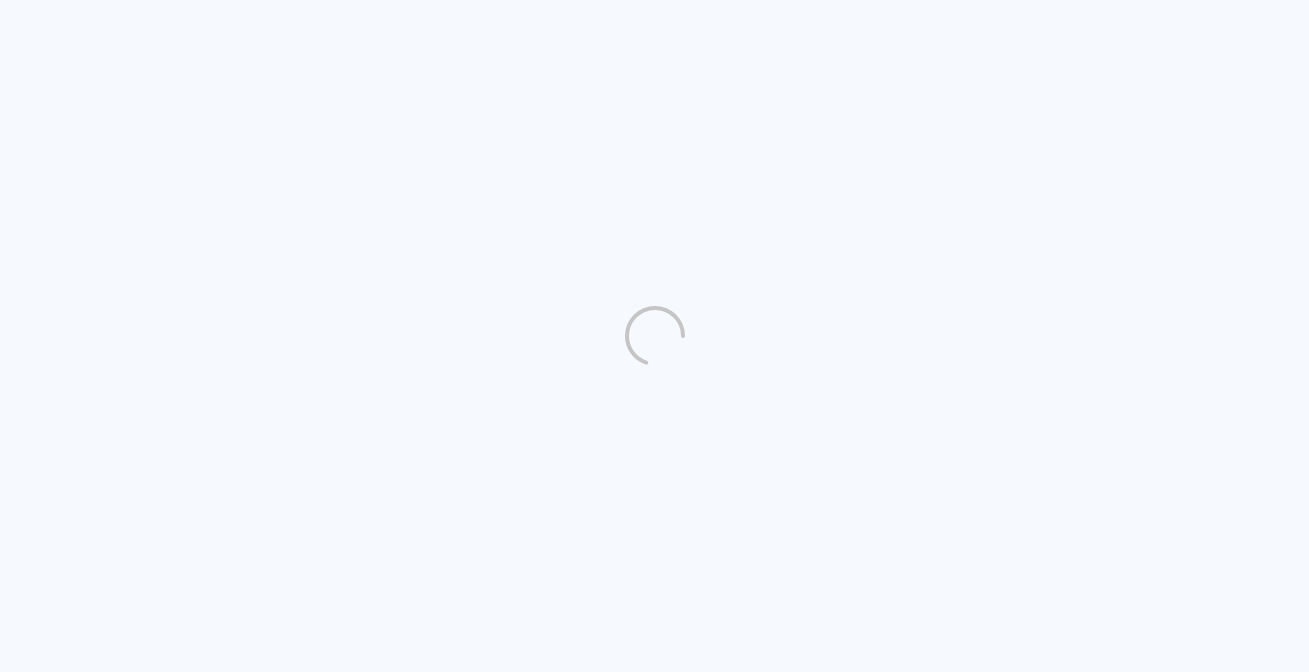 scroll, scrollTop: 0, scrollLeft: 0, axis: both 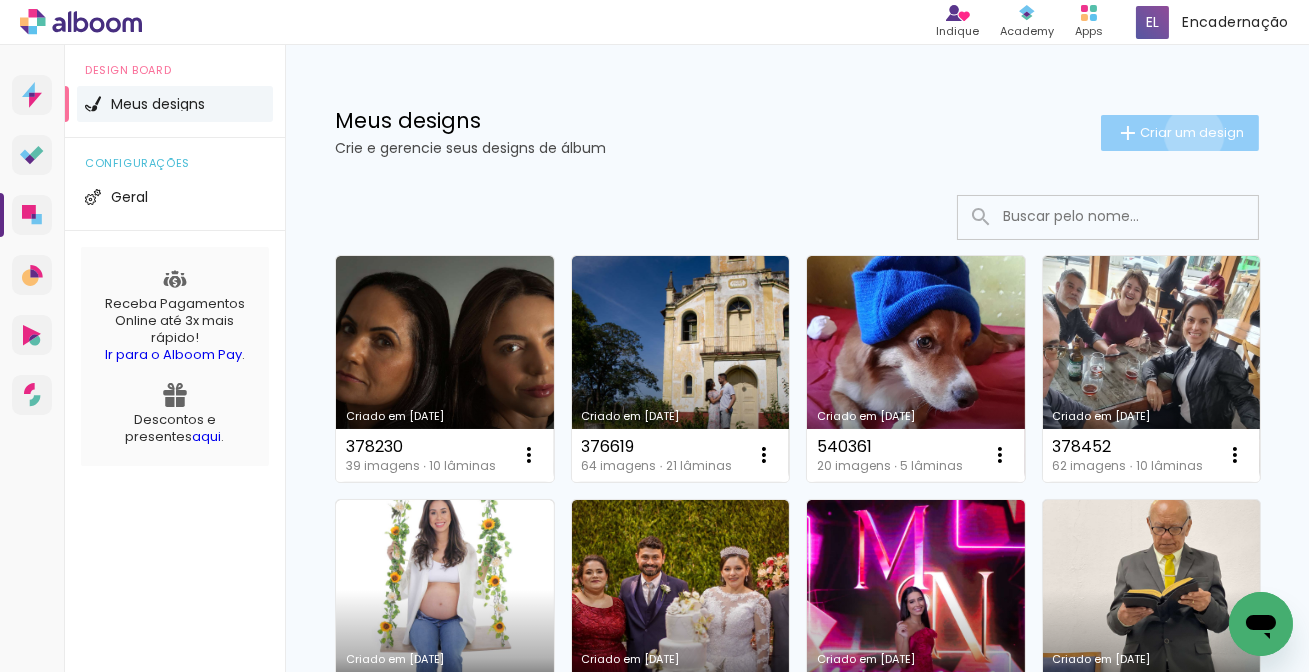 click on "Criar um design" 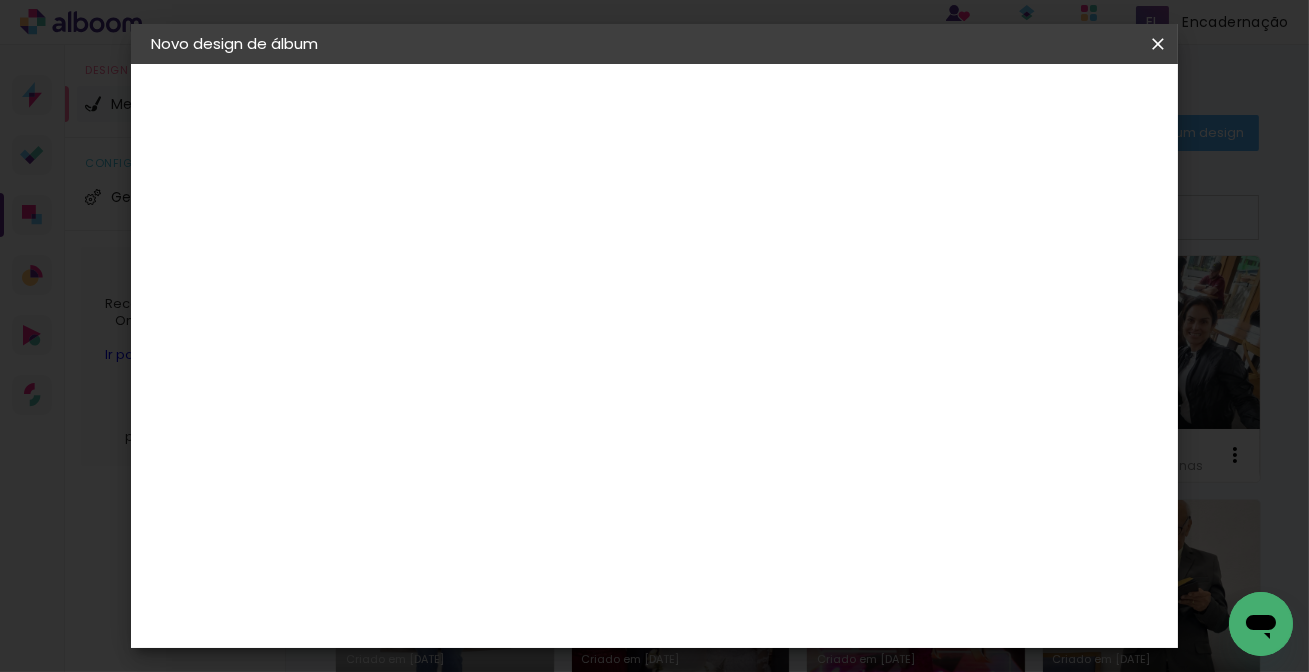 click at bounding box center (478, 268) 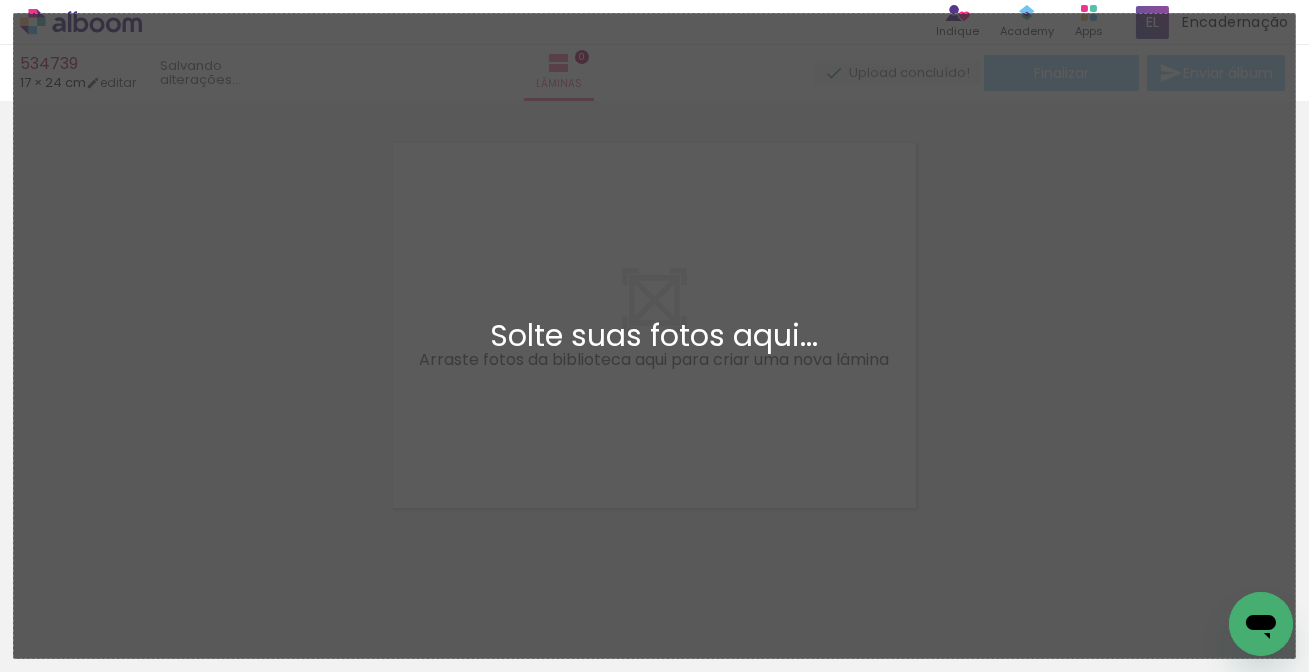 scroll, scrollTop: 25, scrollLeft: 0, axis: vertical 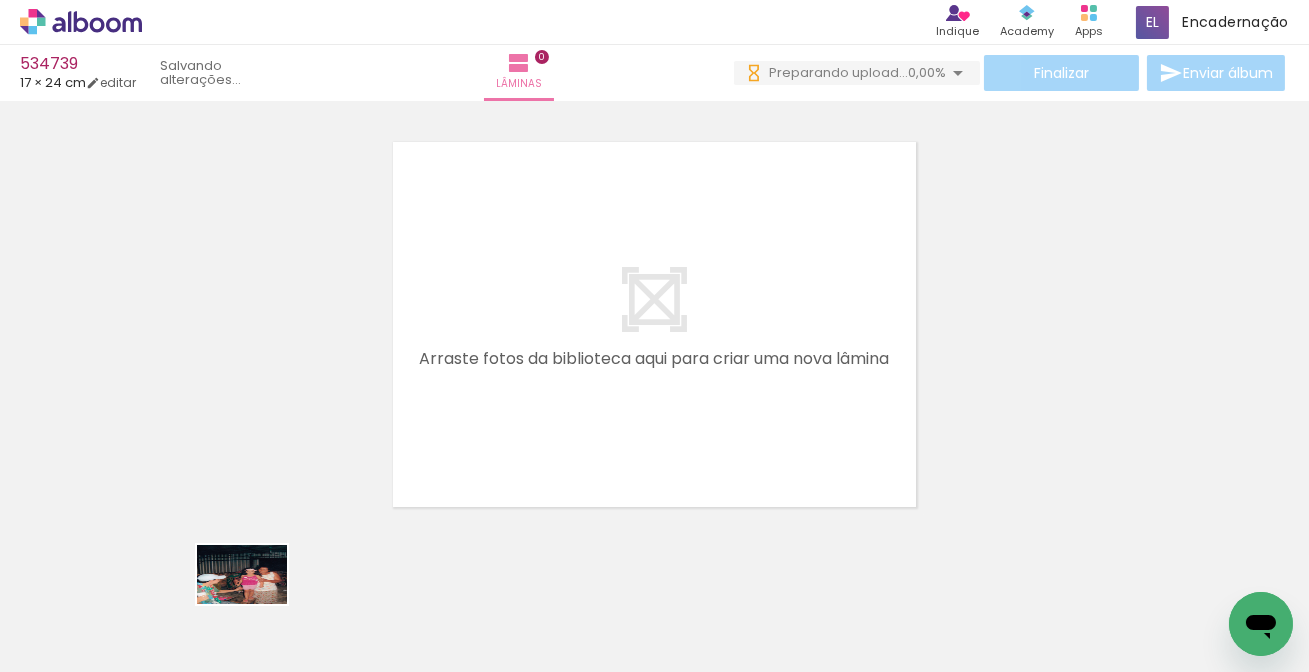 drag, startPoint x: 240, startPoint y: 612, endPoint x: 257, endPoint y: 605, distance: 18.384777 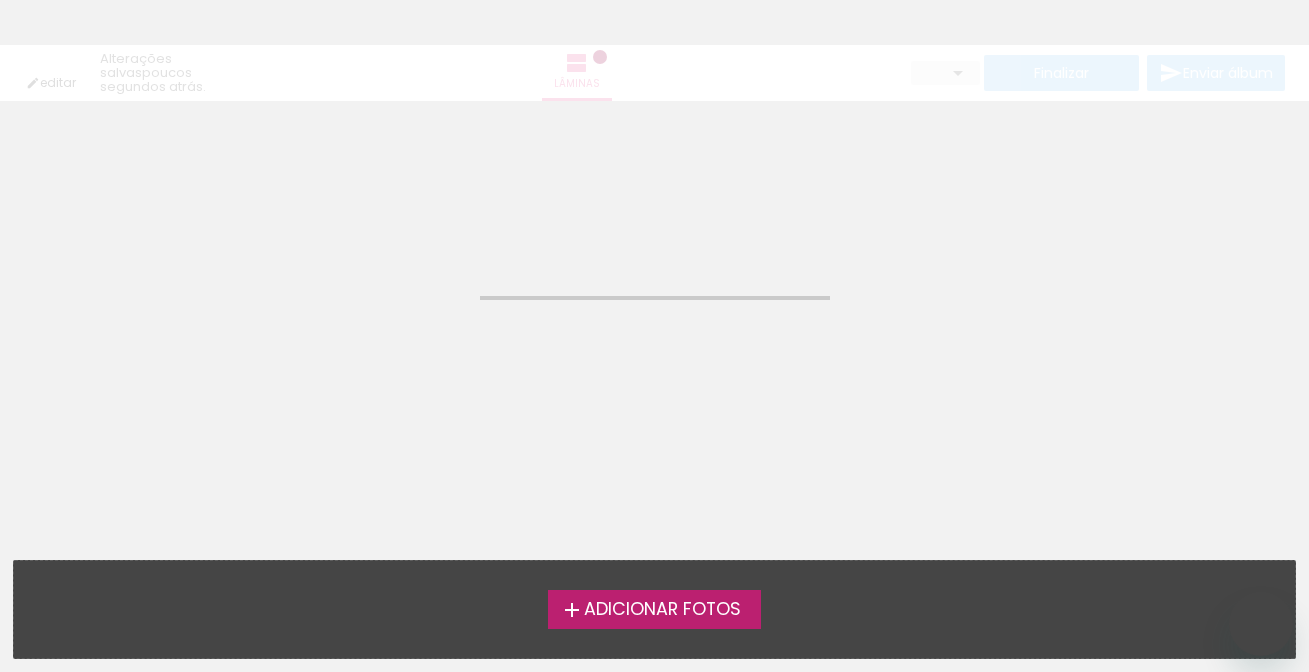 scroll, scrollTop: 0, scrollLeft: 0, axis: both 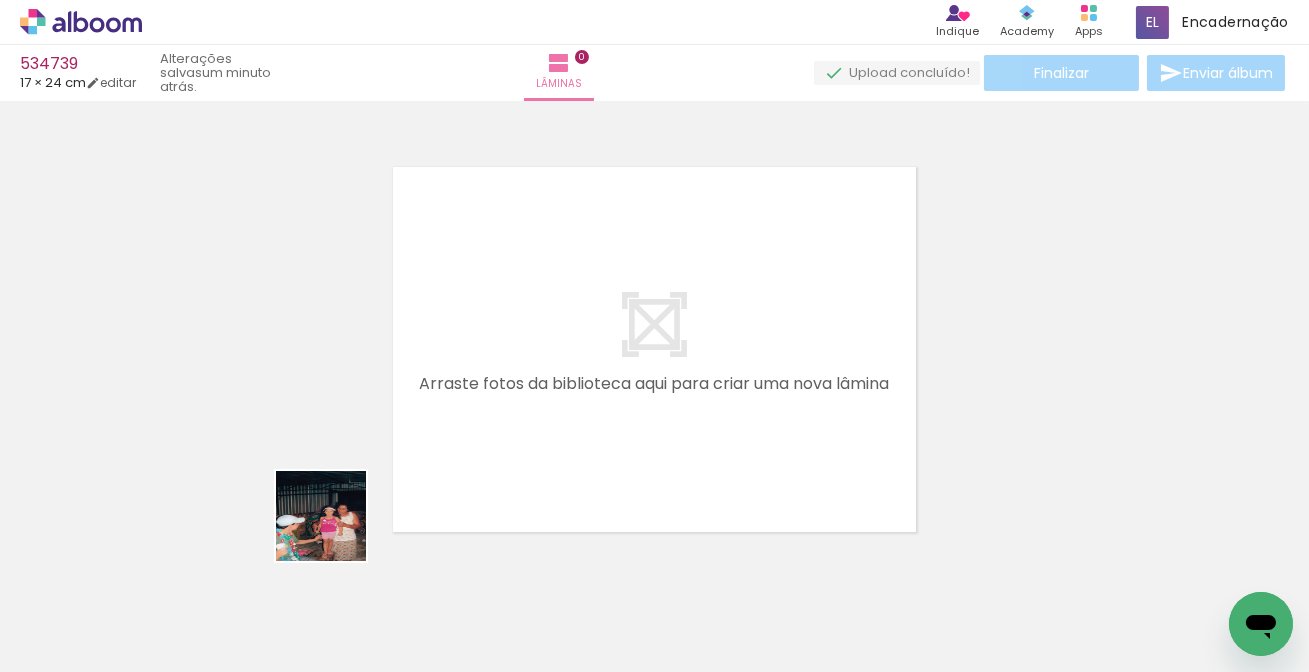 drag, startPoint x: 196, startPoint y: 614, endPoint x: 586, endPoint y: 326, distance: 484.81335 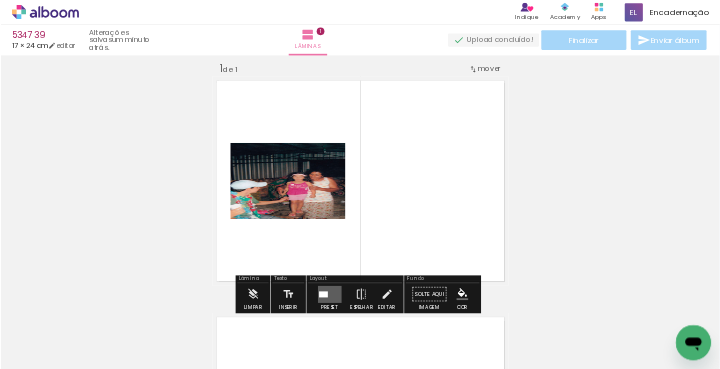 scroll, scrollTop: 25, scrollLeft: 0, axis: vertical 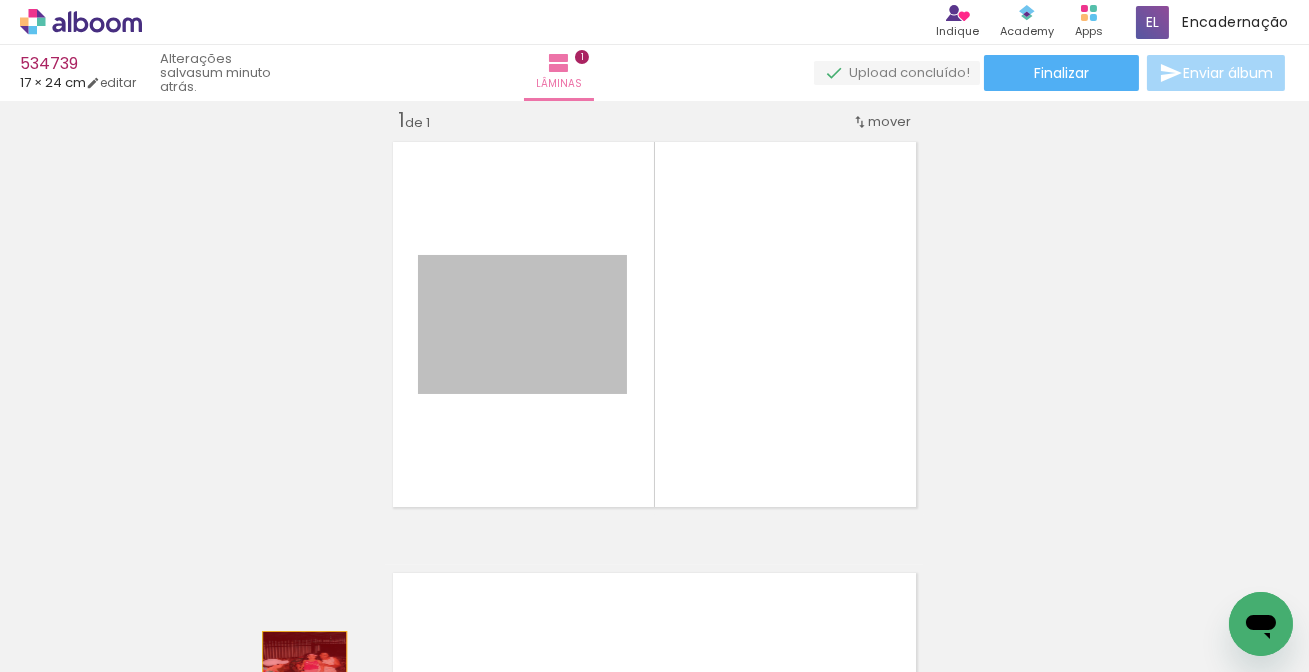 drag, startPoint x: 553, startPoint y: 350, endPoint x: 234, endPoint y: 630, distance: 424.45377 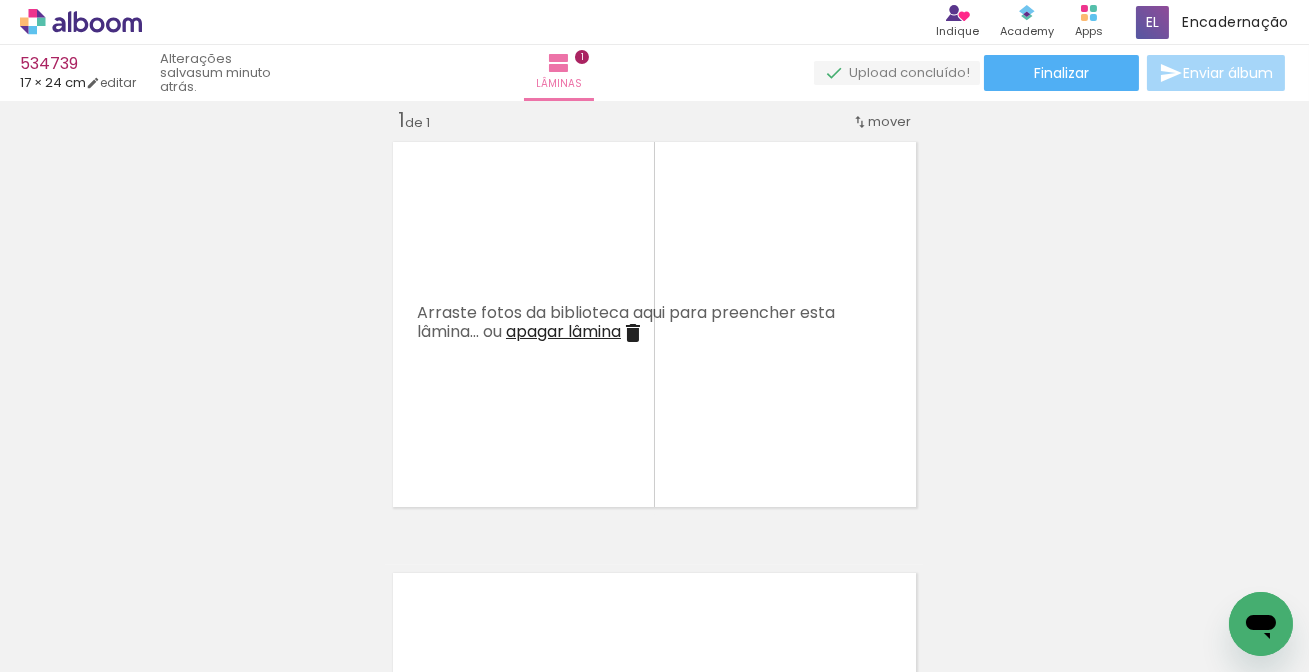 click at bounding box center [156, 564] 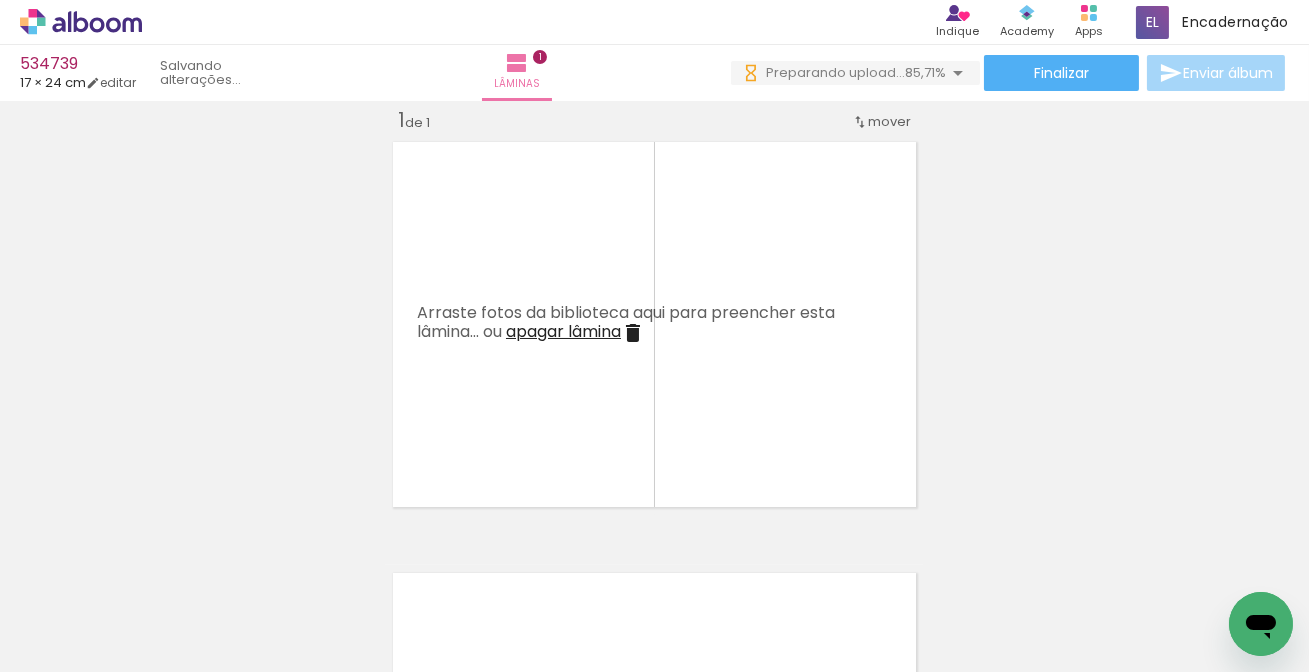 click on "Todas as fotos" at bounding box center [56, 611] 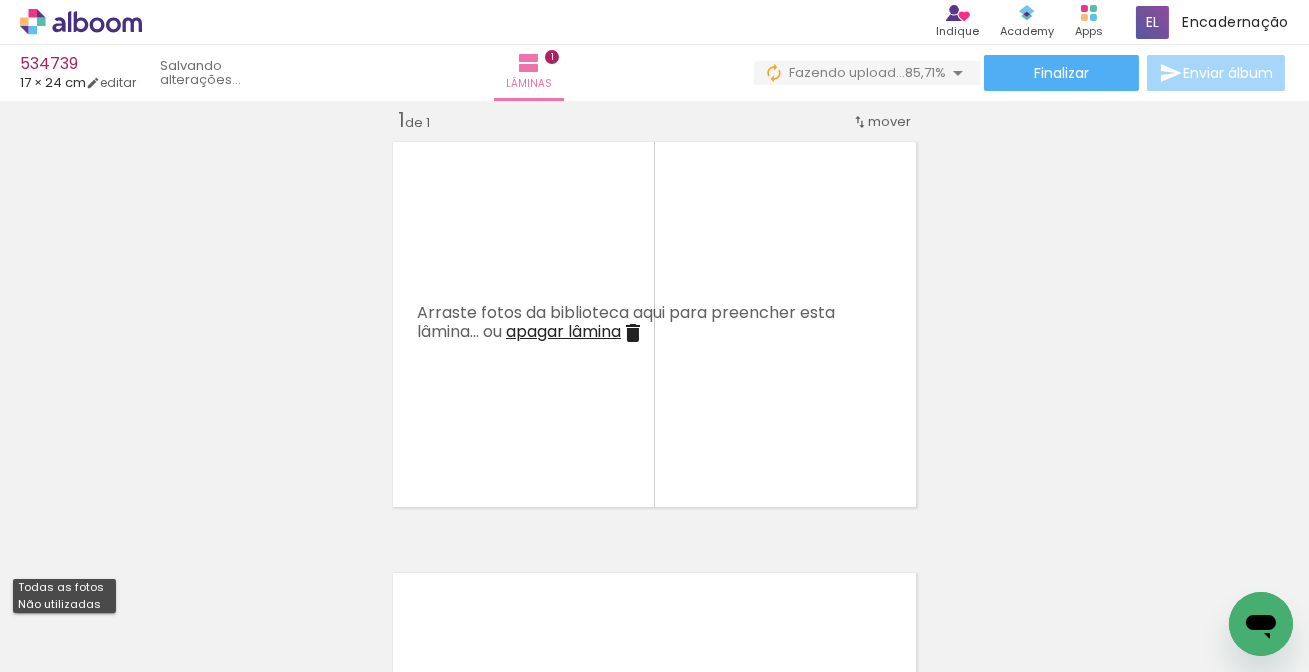 click on "Não utilizadas" at bounding box center (0, 0) 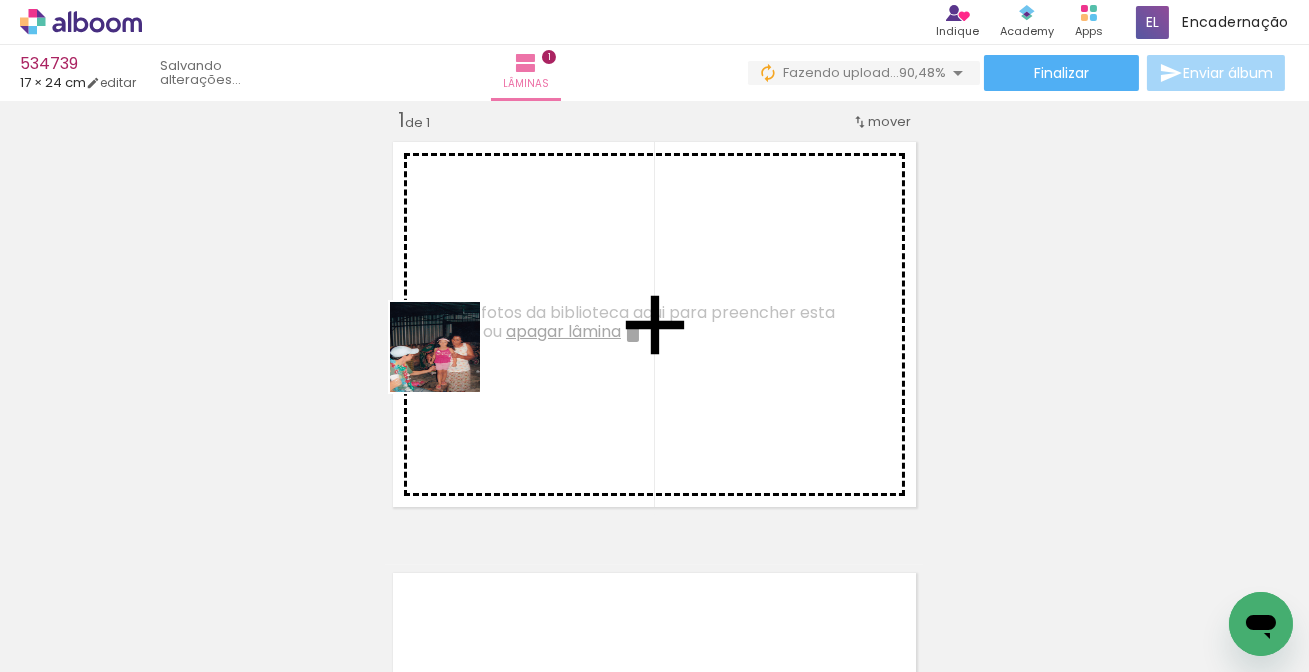 drag, startPoint x: 191, startPoint y: 628, endPoint x: 426, endPoint y: 426, distance: 309.88547 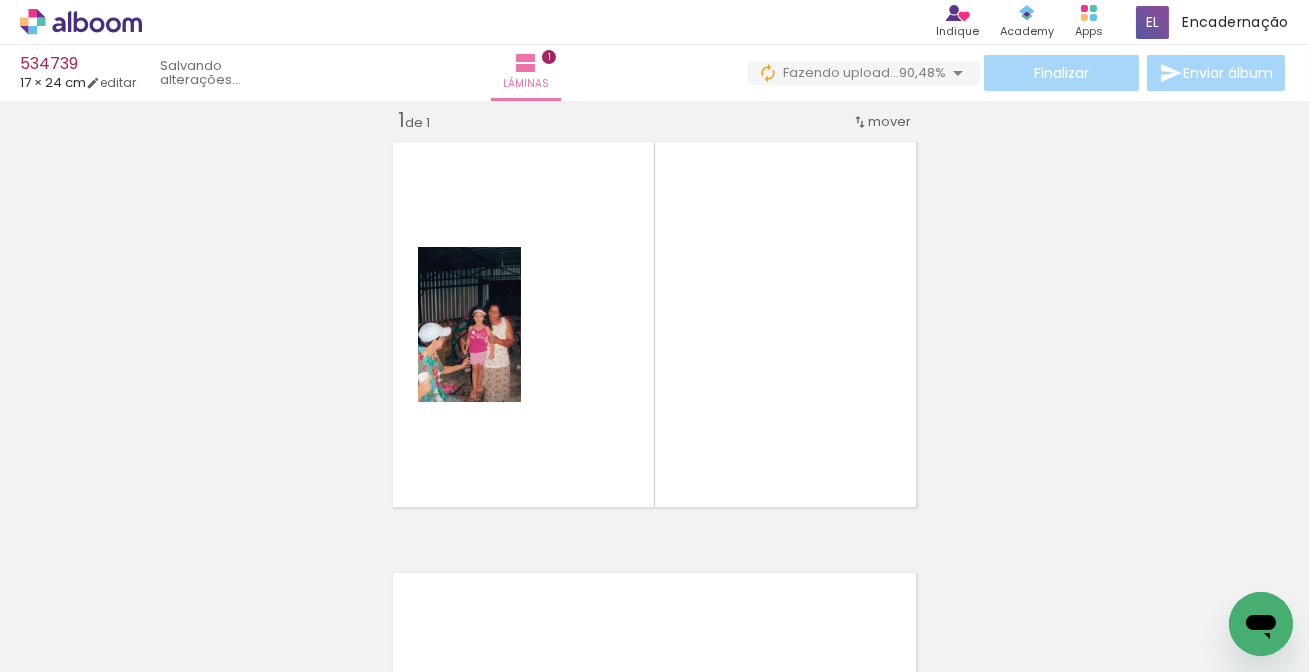 drag, startPoint x: 194, startPoint y: 620, endPoint x: 574, endPoint y: 378, distance: 450.51526 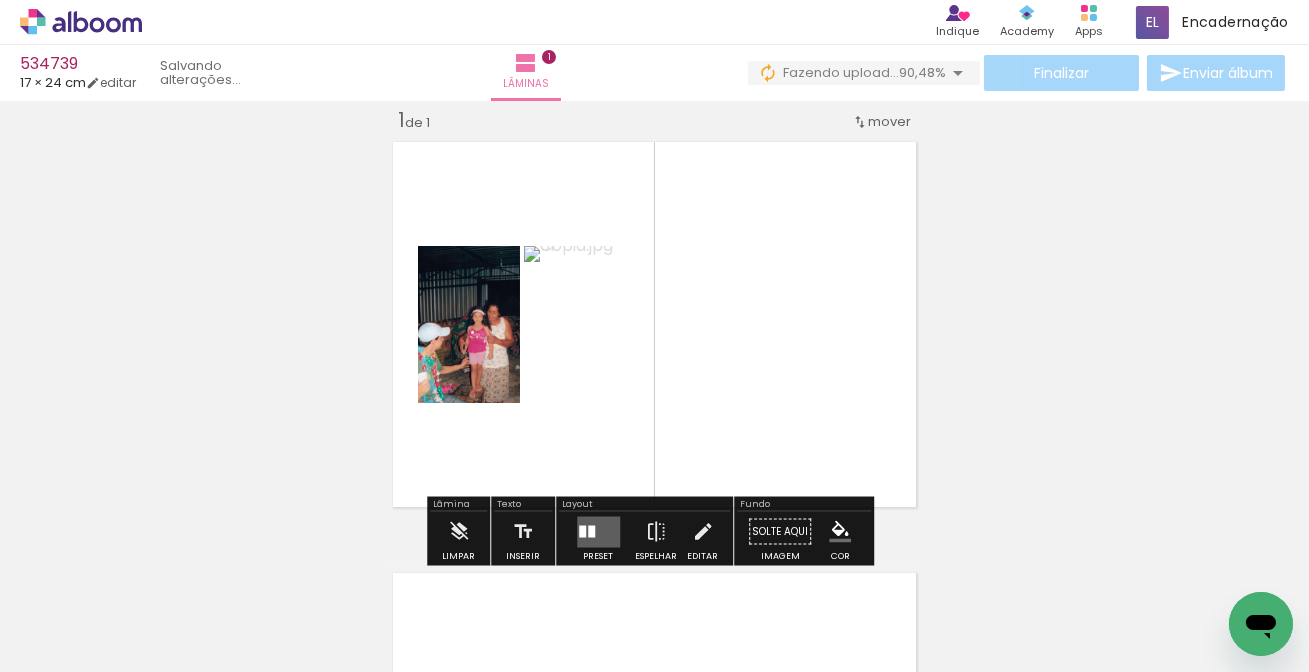 click at bounding box center [200, 604] 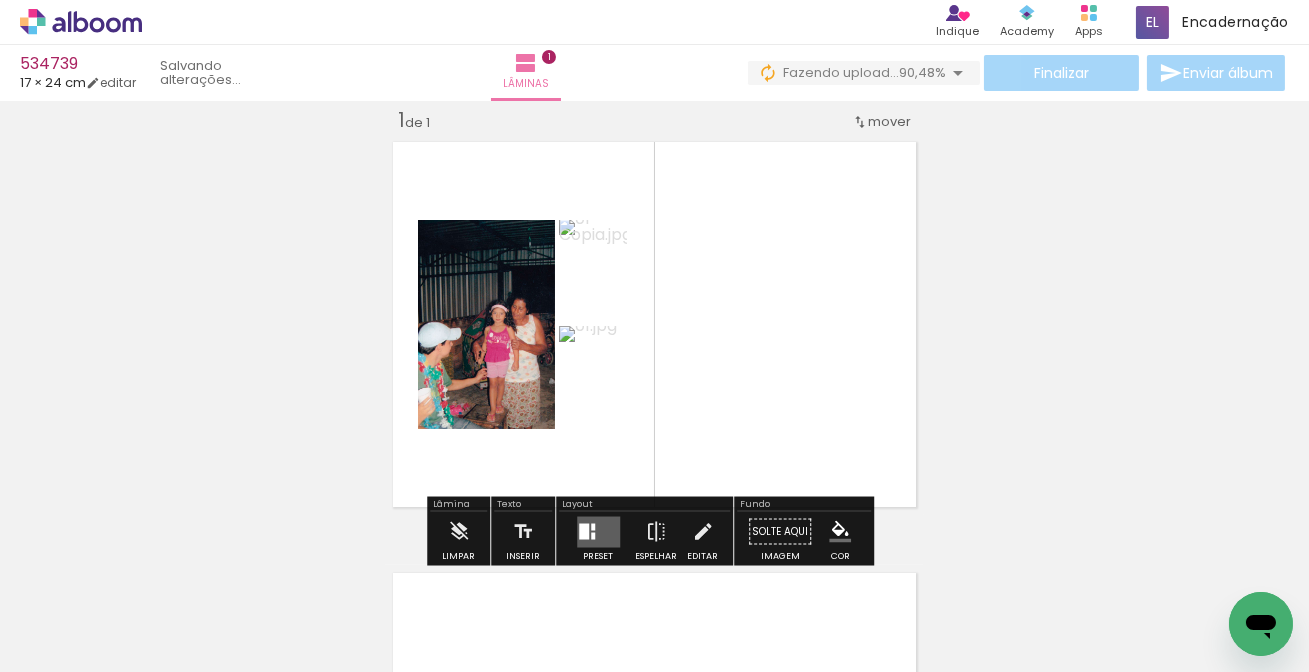 drag, startPoint x: 325, startPoint y: 538, endPoint x: 387, endPoint y: 461, distance: 98.85848 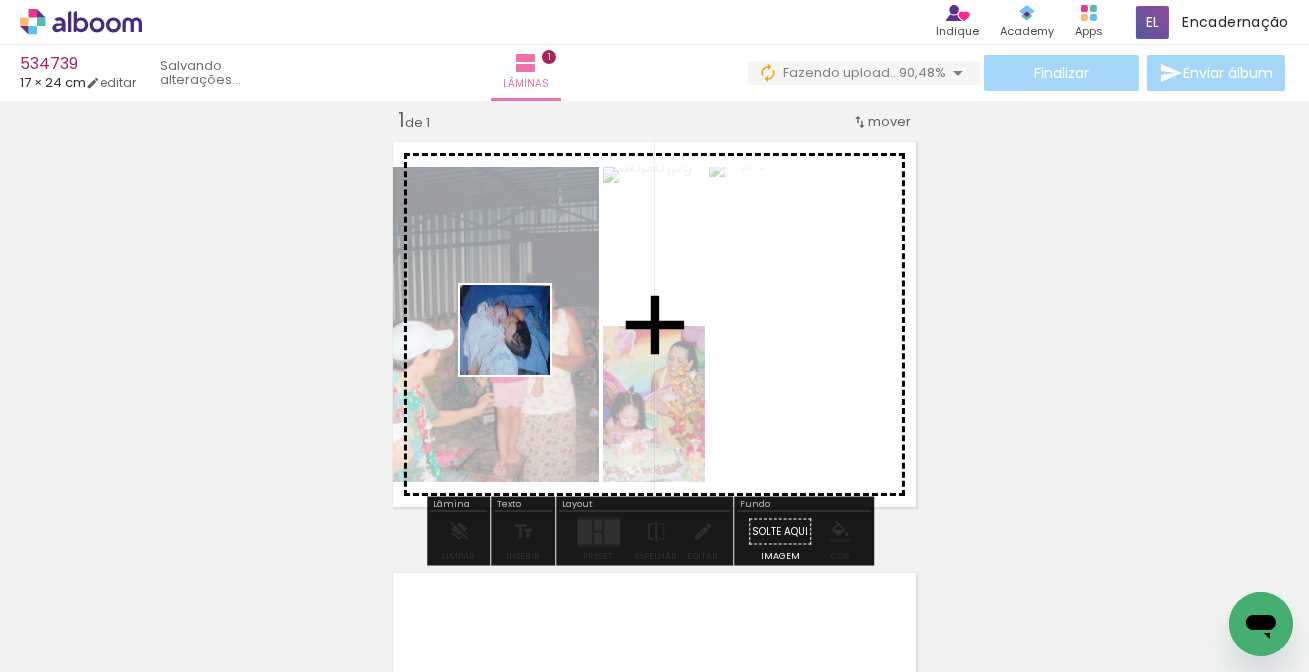 drag, startPoint x: 220, startPoint y: 601, endPoint x: 360, endPoint y: 449, distance: 206.64946 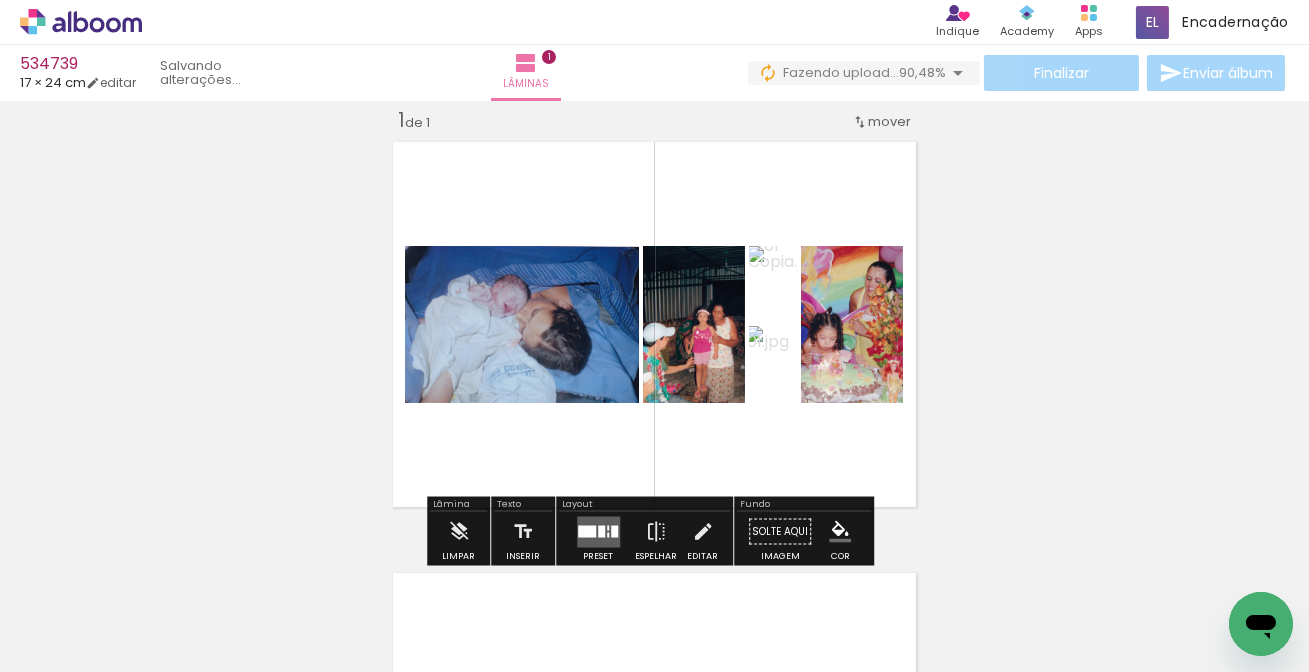 drag, startPoint x: 572, startPoint y: 287, endPoint x: 291, endPoint y: 485, distance: 343.75137 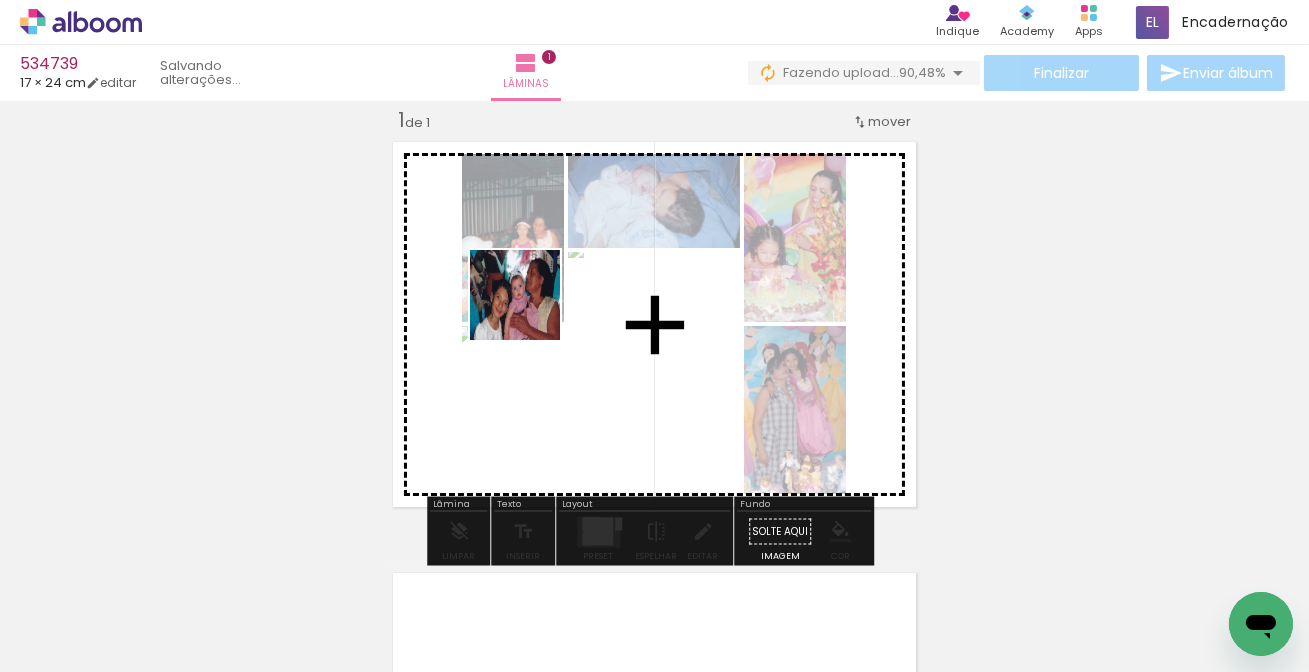 drag, startPoint x: 390, startPoint y: 434, endPoint x: 629, endPoint y: 239, distance: 308.45746 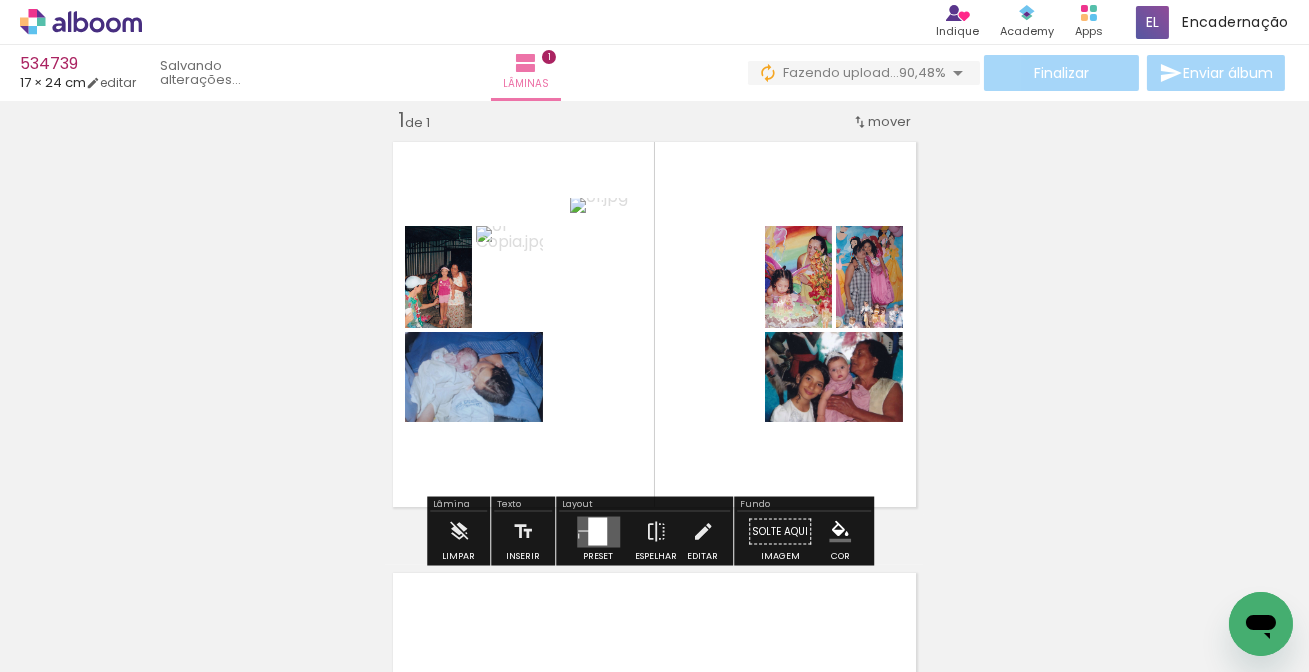 drag, startPoint x: 215, startPoint y: 615, endPoint x: 401, endPoint y: 453, distance: 246.65765 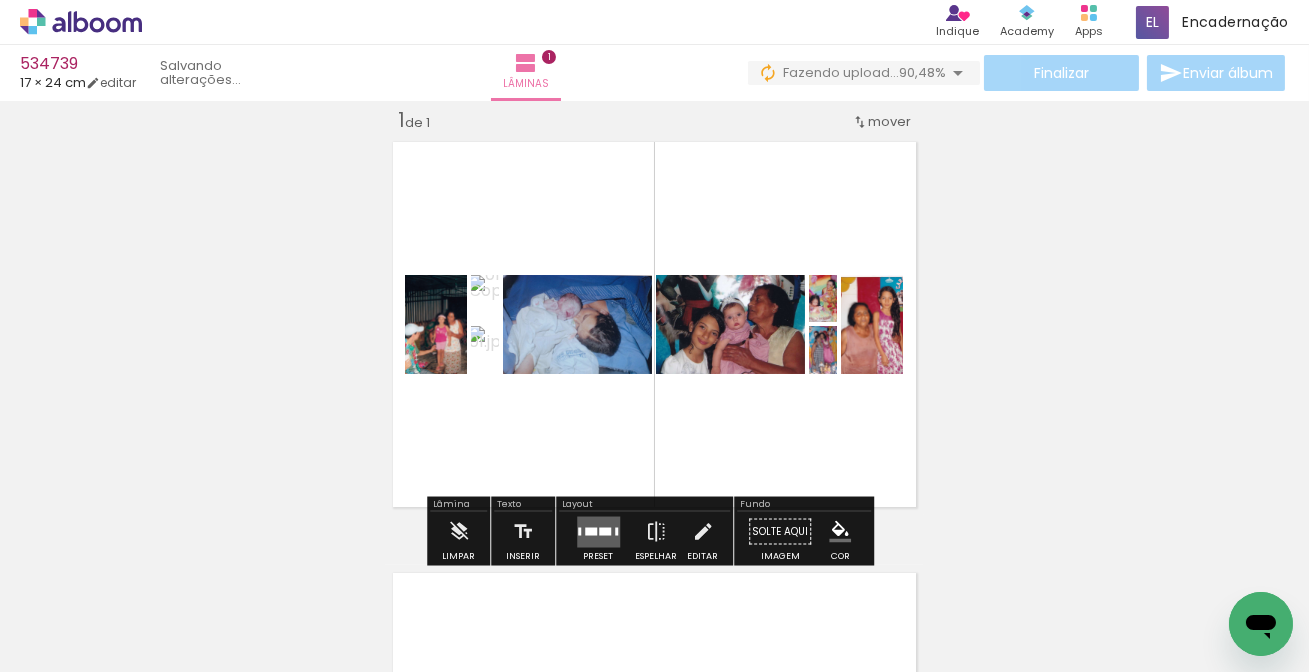 drag, startPoint x: 172, startPoint y: 610, endPoint x: 488, endPoint y: 518, distance: 329.12003 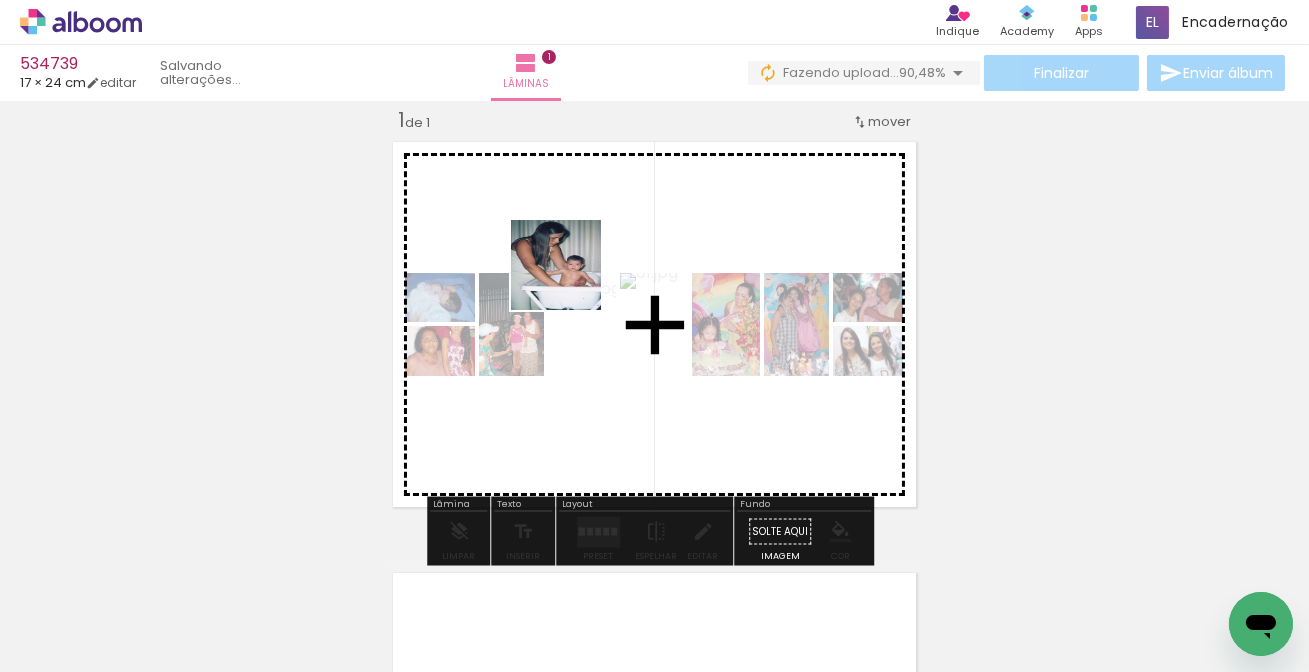 drag, startPoint x: 271, startPoint y: 541, endPoint x: 453, endPoint y: 447, distance: 204.8414 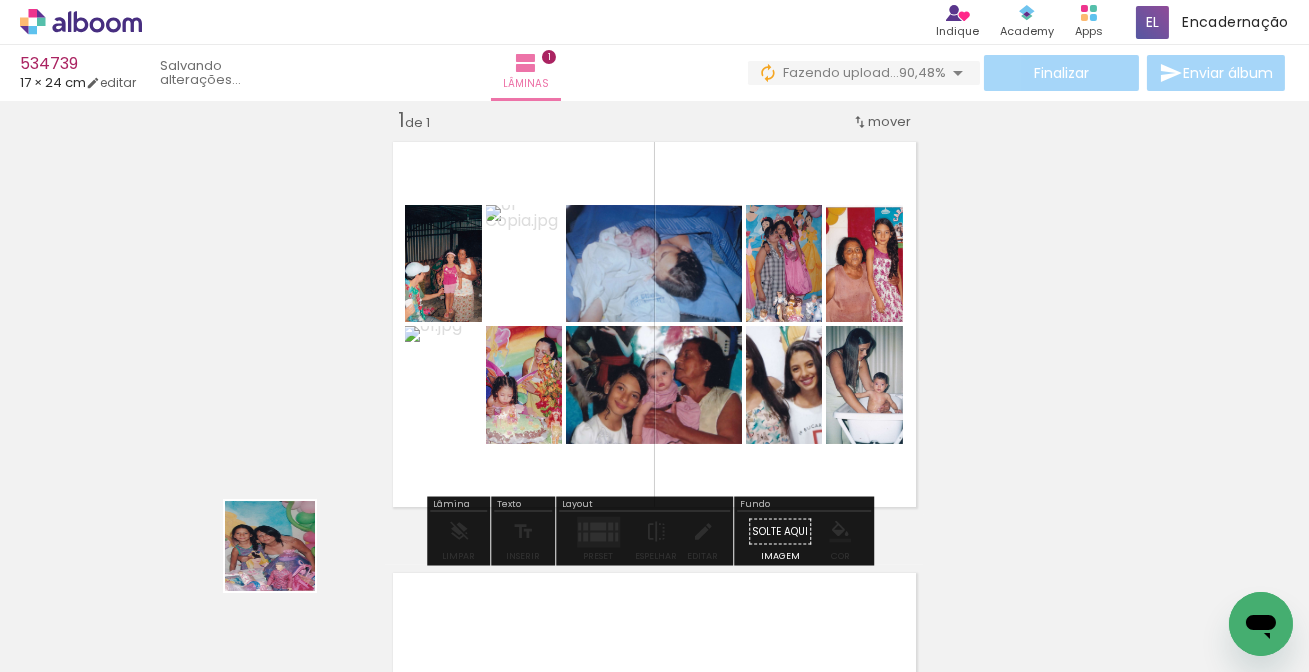 drag, startPoint x: 285, startPoint y: 561, endPoint x: 489, endPoint y: 467, distance: 224.61522 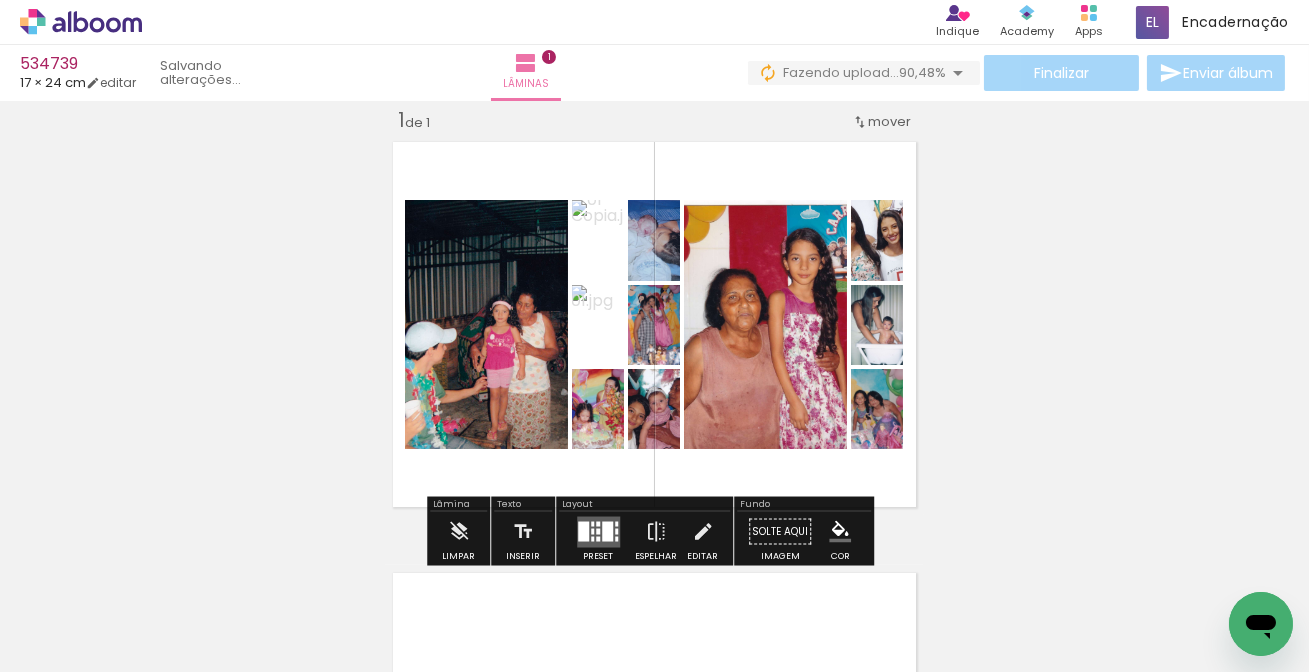 drag, startPoint x: 200, startPoint y: 603, endPoint x: 474, endPoint y: 376, distance: 355.81595 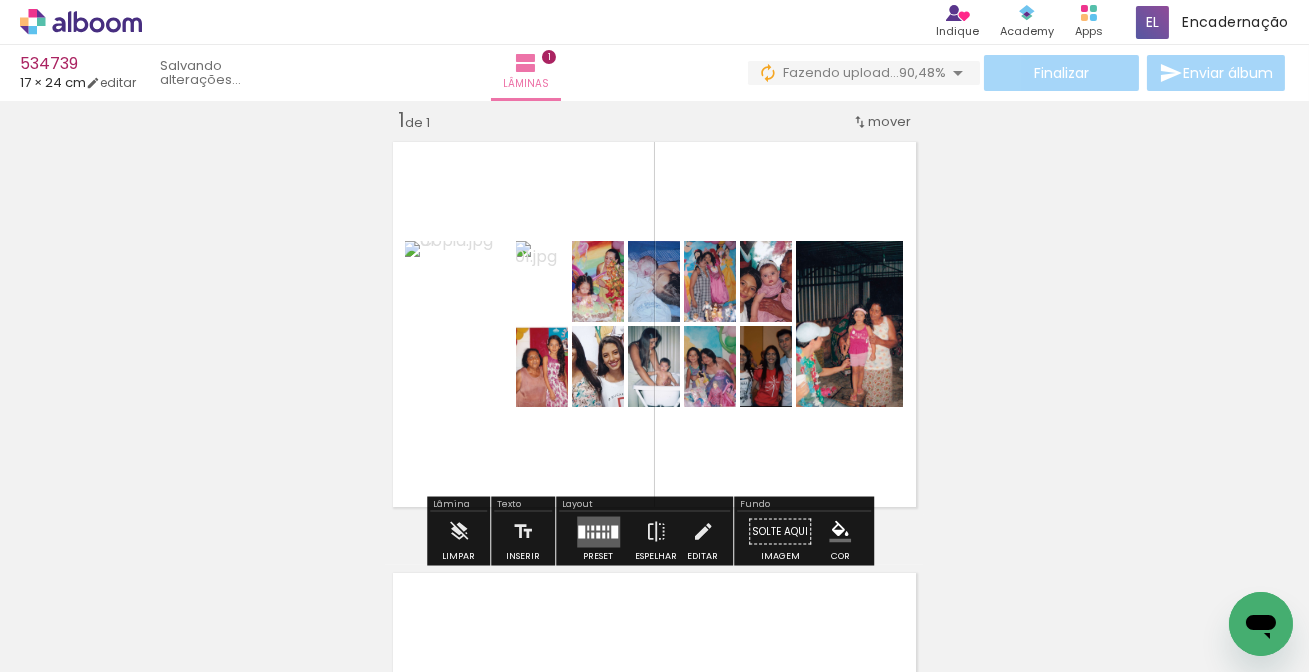 drag, startPoint x: 233, startPoint y: 600, endPoint x: 521, endPoint y: 360, distance: 374.892 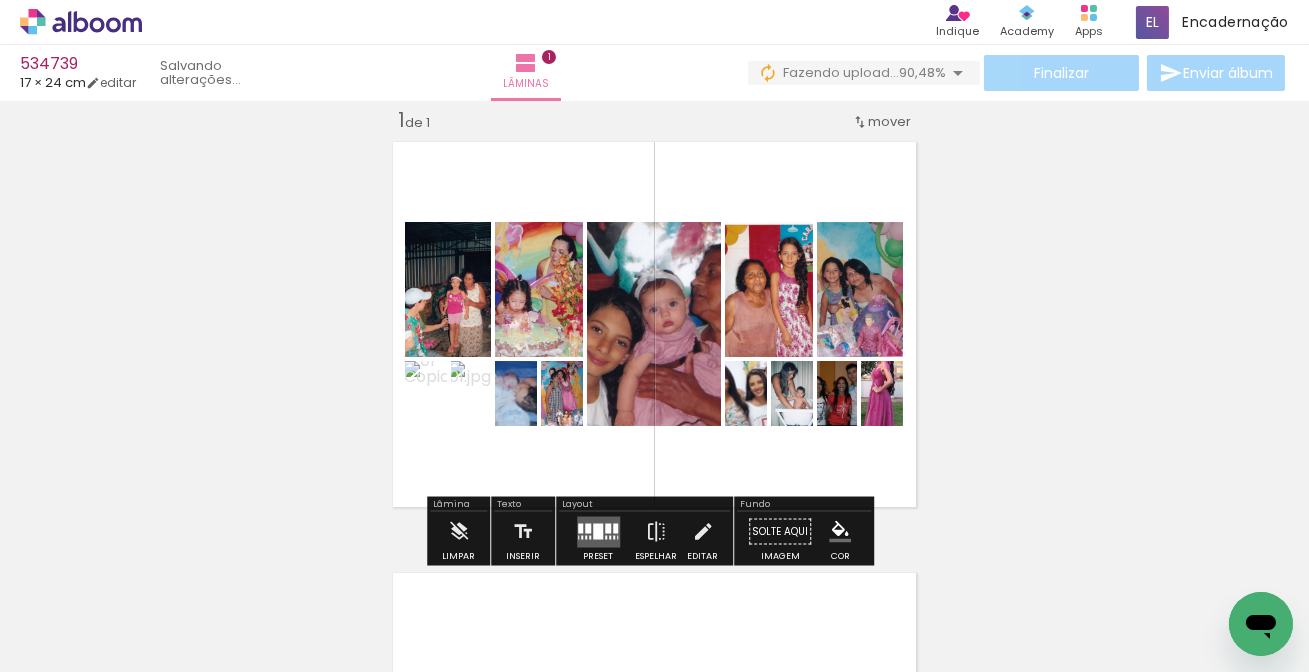 drag, startPoint x: 429, startPoint y: 382, endPoint x: 444, endPoint y: 403, distance: 25.806976 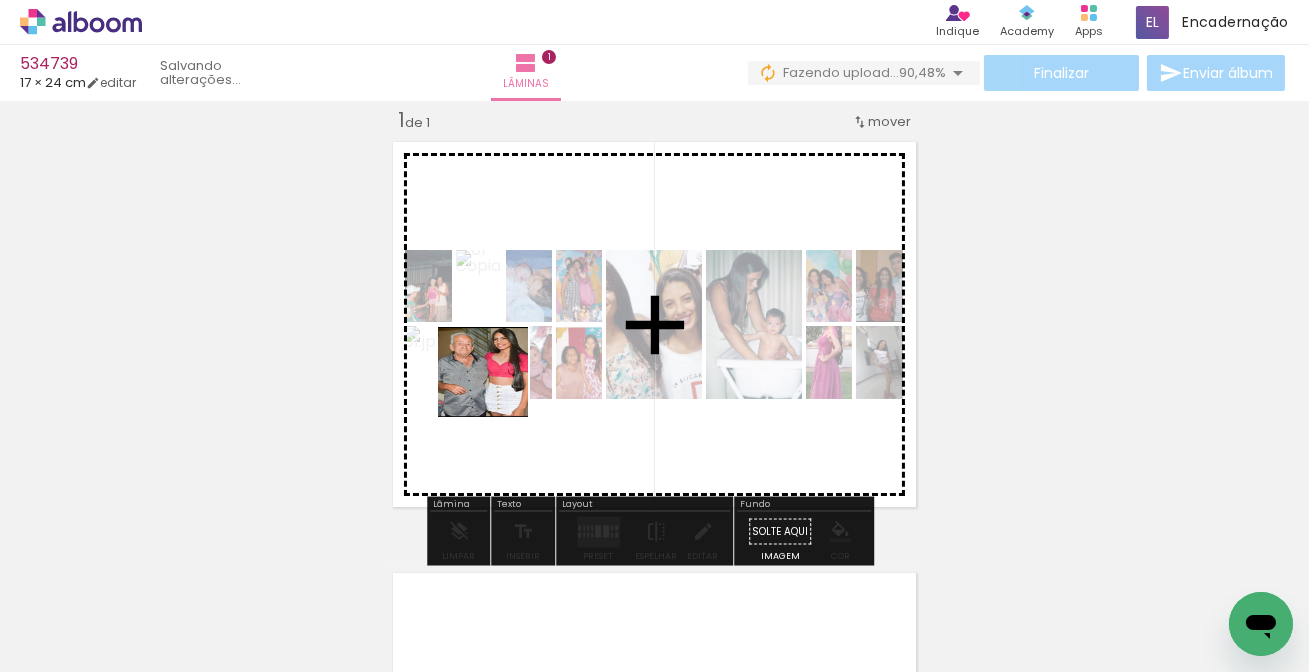 drag, startPoint x: 437, startPoint y: 438, endPoint x: 433, endPoint y: 455, distance: 17.464249 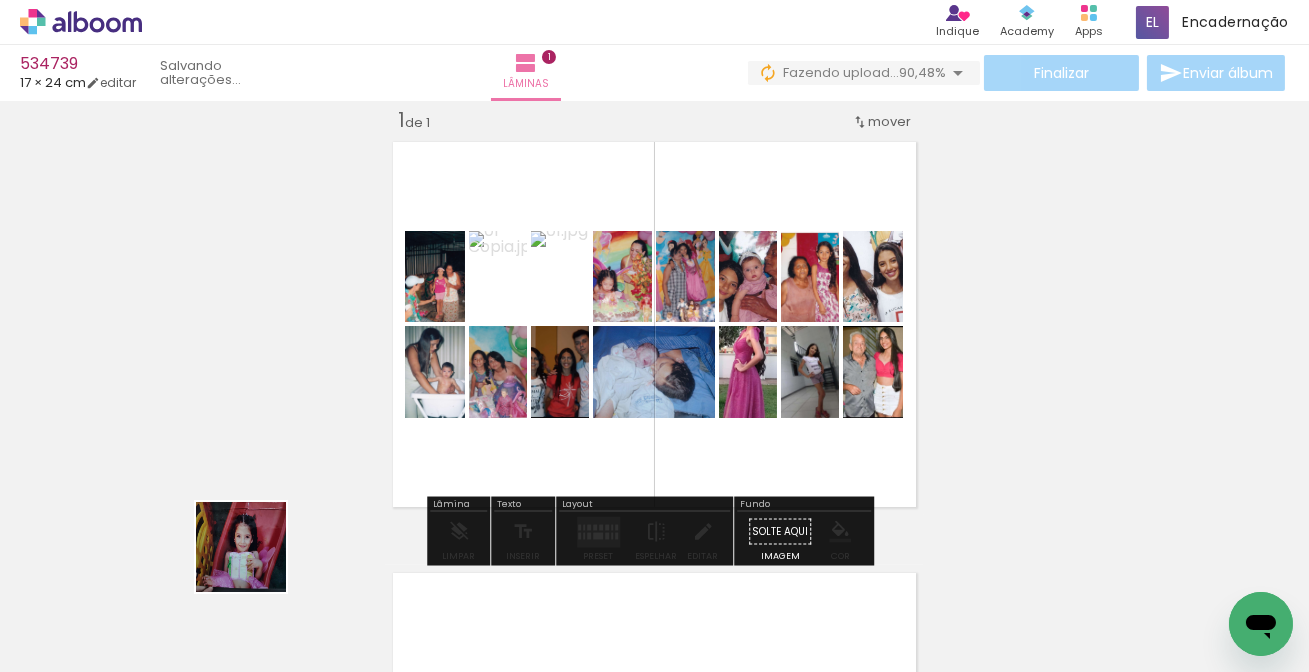 drag, startPoint x: 256, startPoint y: 562, endPoint x: 492, endPoint y: 374, distance: 301.72836 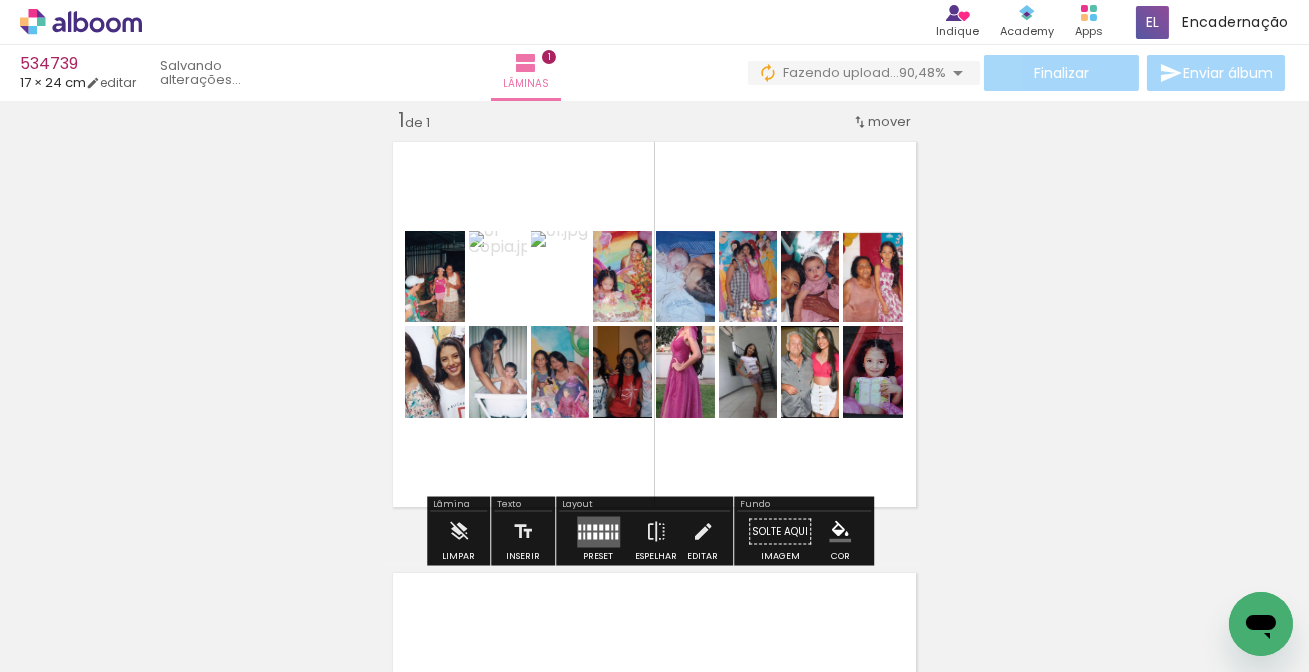 drag, startPoint x: 217, startPoint y: 595, endPoint x: 626, endPoint y: 180, distance: 582.67145 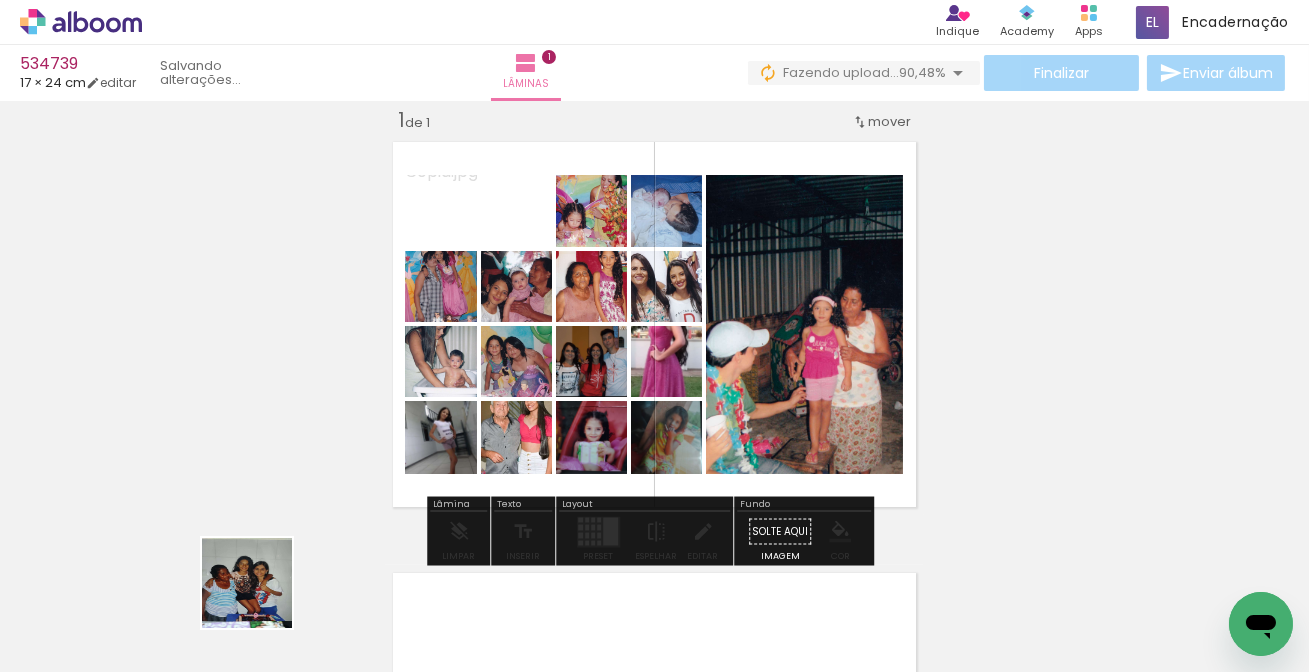 drag, startPoint x: 262, startPoint y: 598, endPoint x: 720, endPoint y: 270, distance: 563.3365 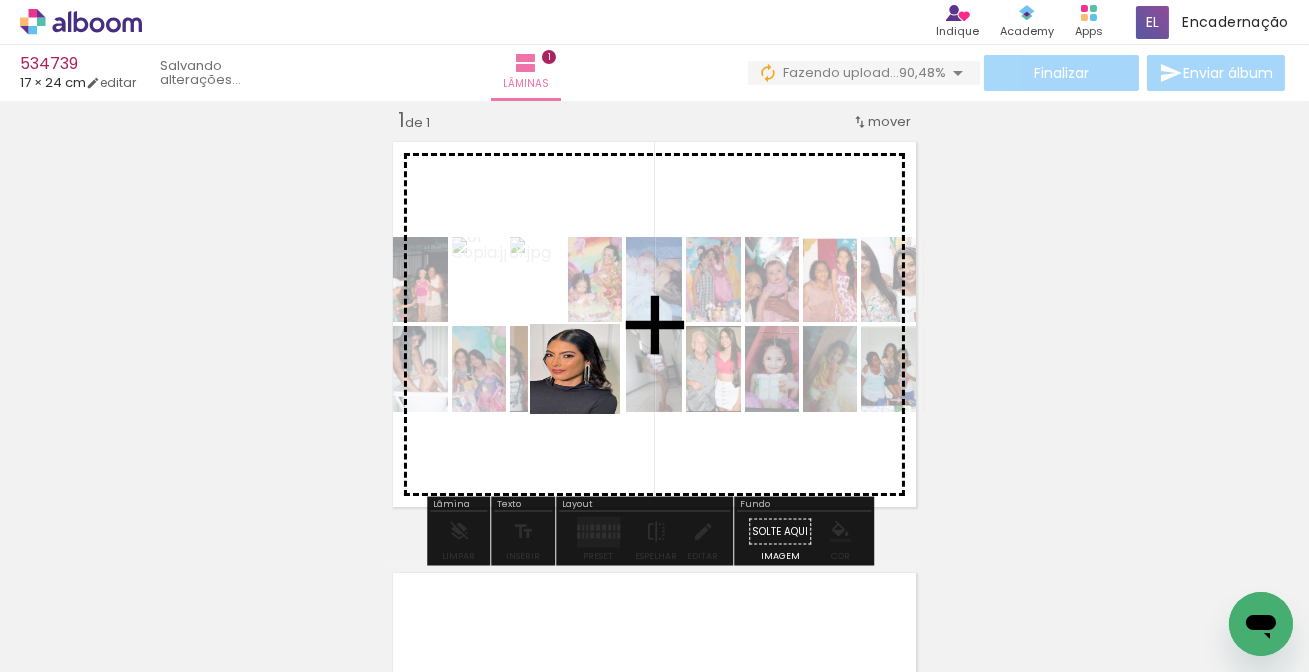 drag, startPoint x: 173, startPoint y: 625, endPoint x: 461, endPoint y: 425, distance: 350.6337 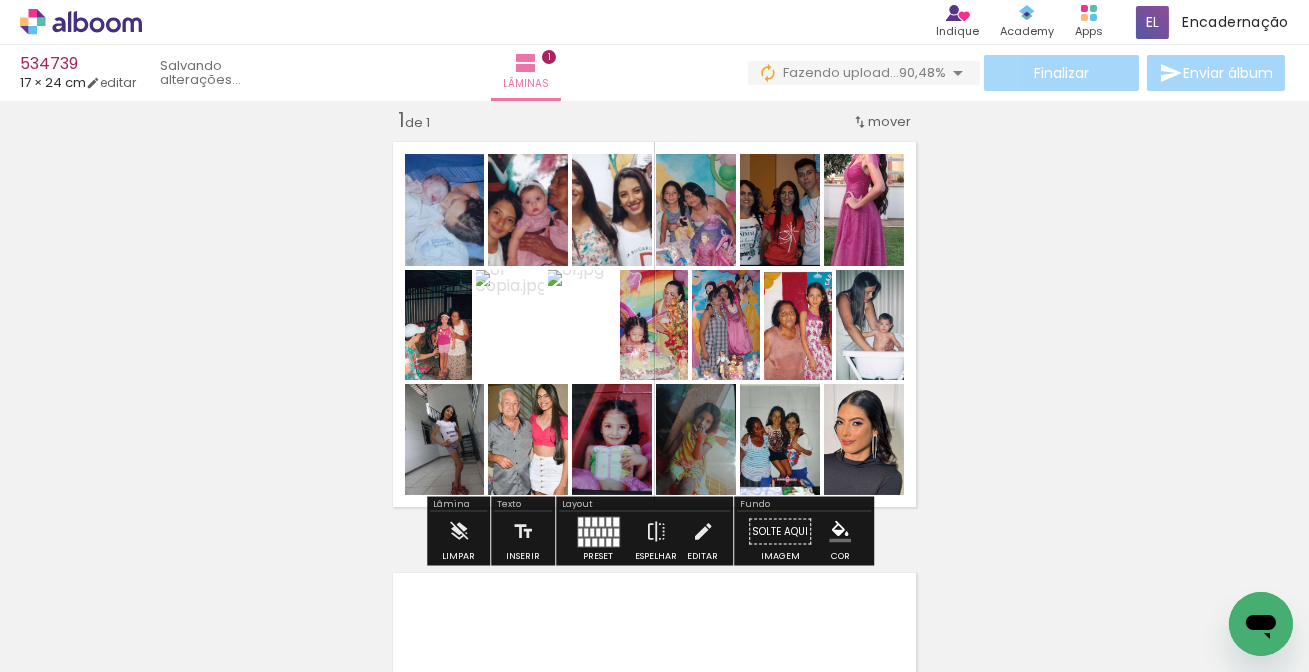 drag, startPoint x: 210, startPoint y: 600, endPoint x: 602, endPoint y: 352, distance: 463.86206 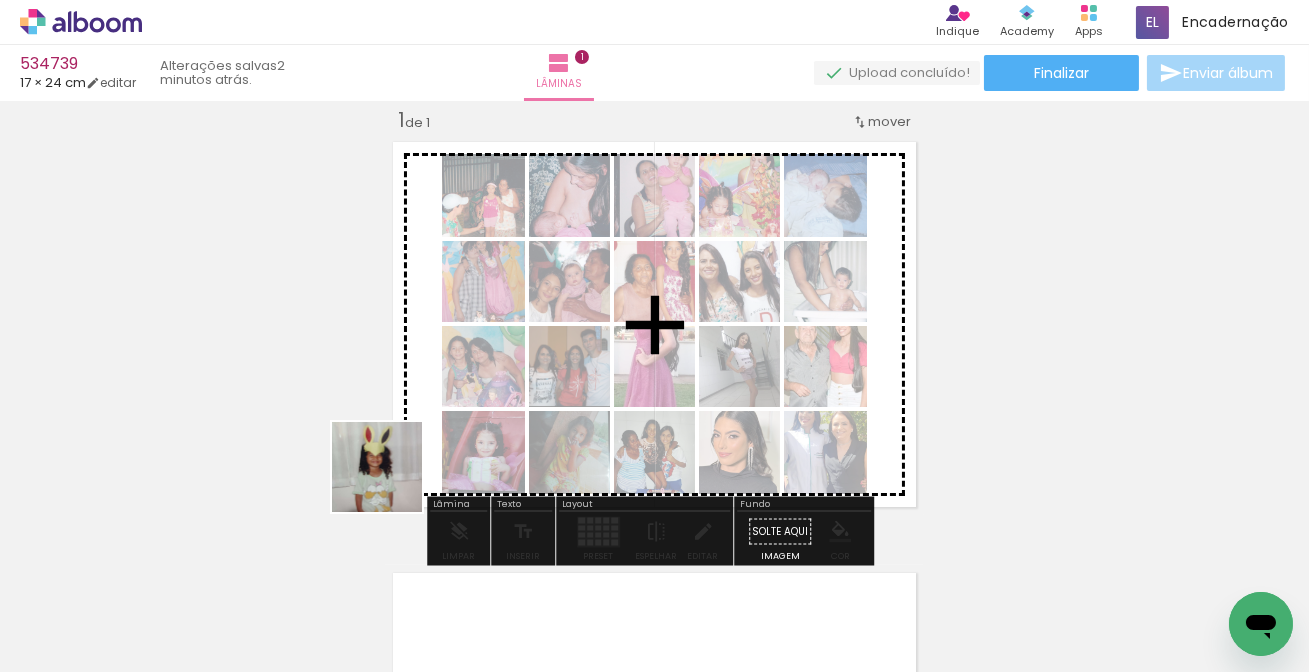 drag, startPoint x: 392, startPoint y: 482, endPoint x: 627, endPoint y: 271, distance: 315.8259 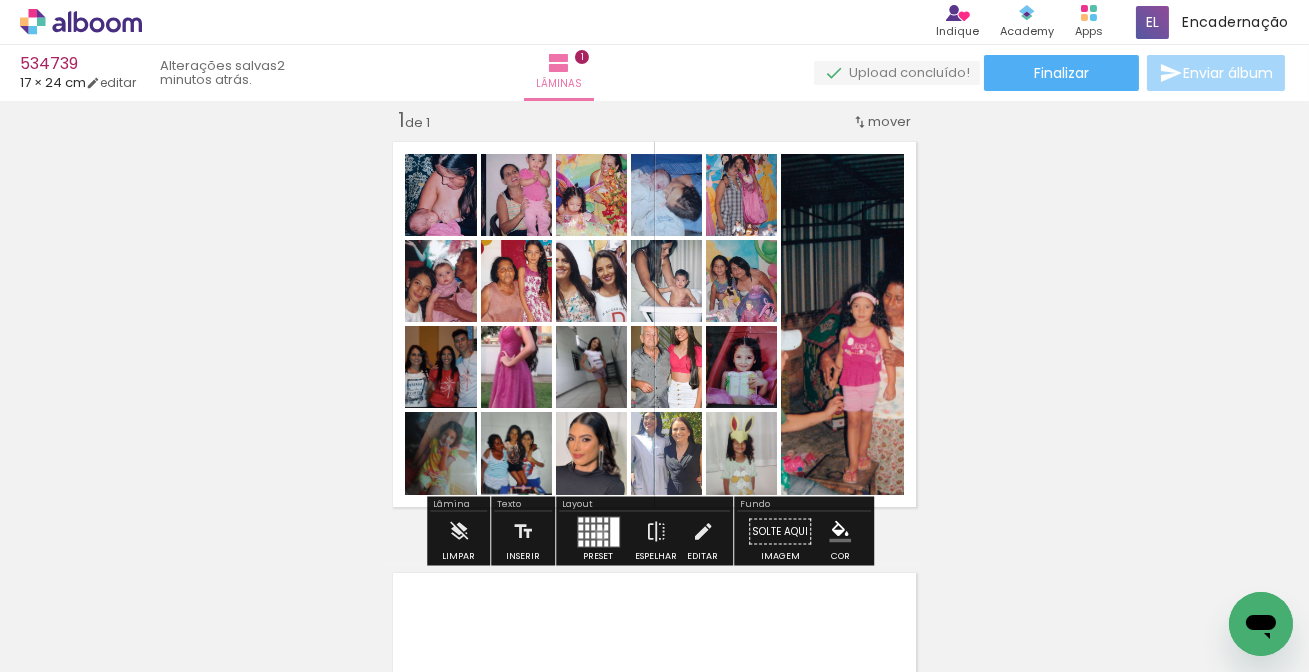 click at bounding box center (599, 535) 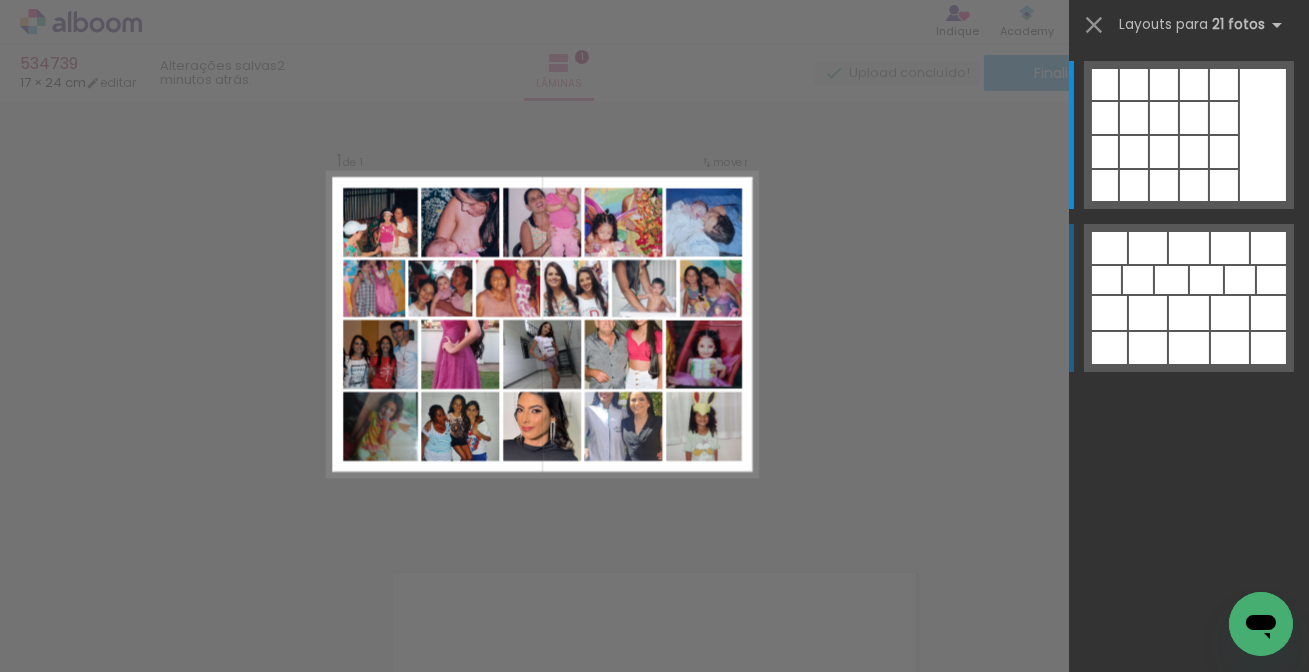 click at bounding box center (1194, 152) 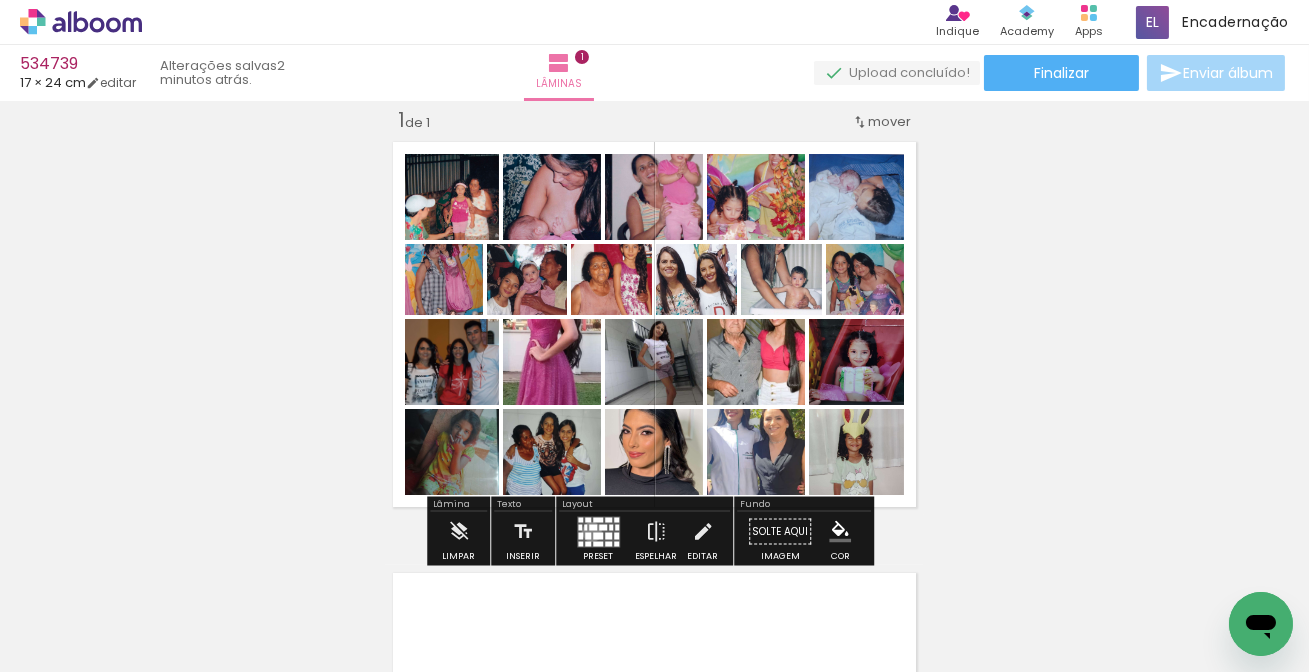 click at bounding box center (598, 535) 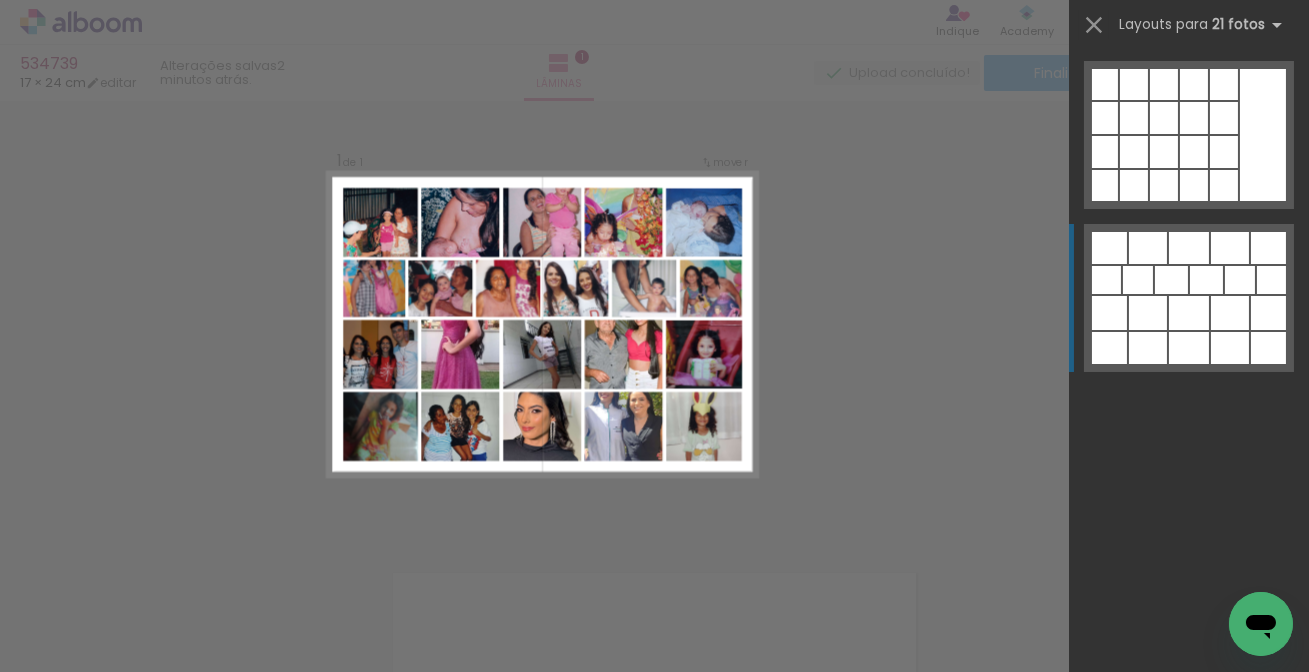 click at bounding box center [1194, 152] 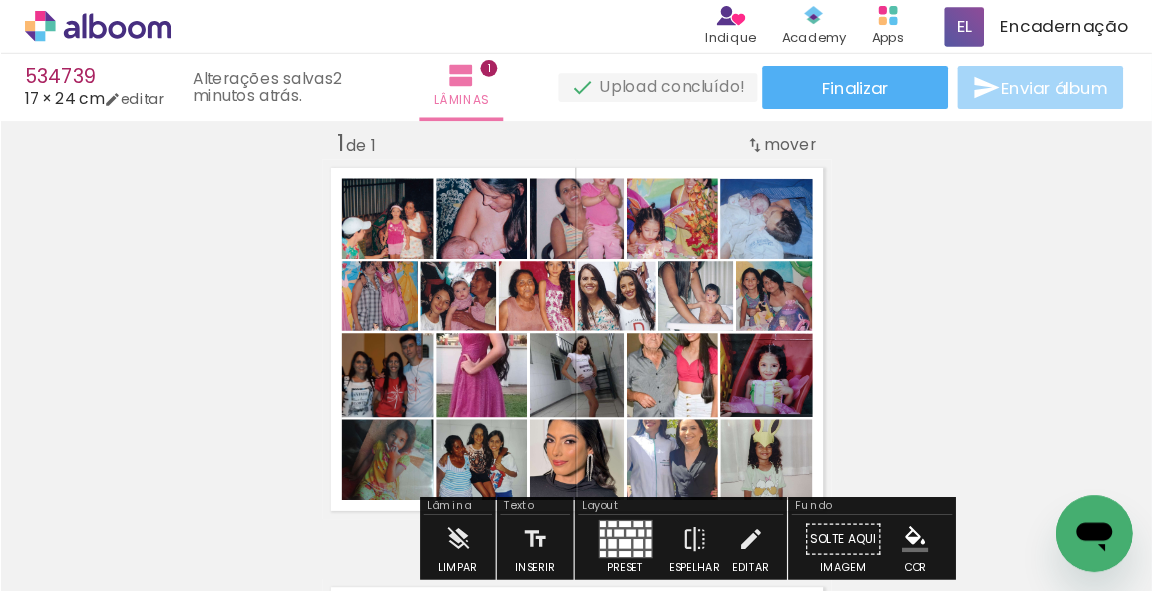 scroll, scrollTop: 26, scrollLeft: 0, axis: vertical 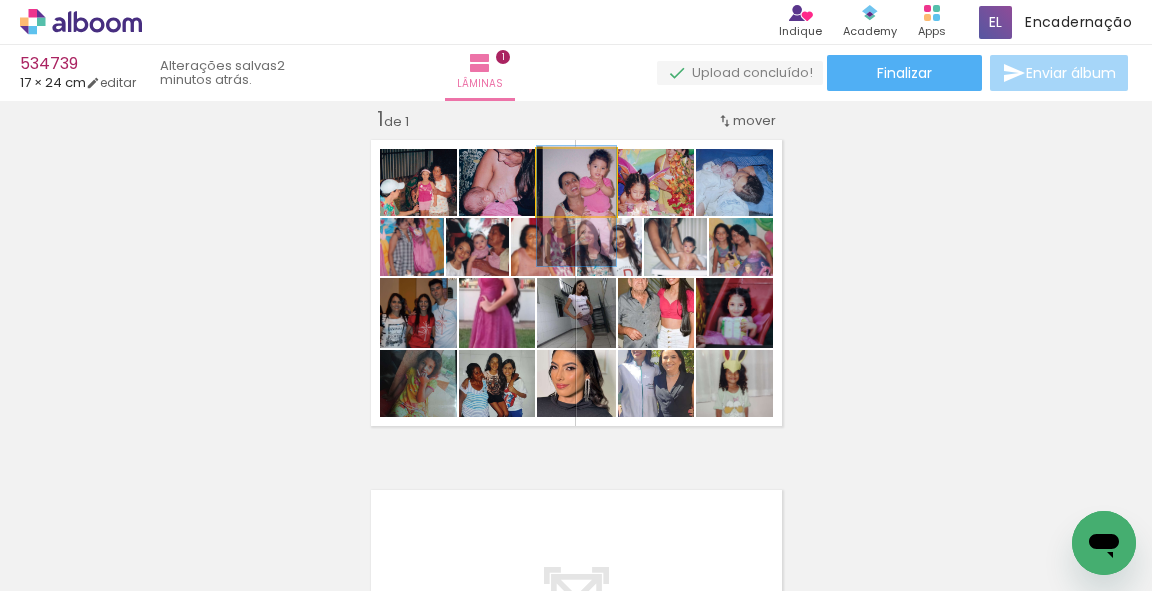 drag, startPoint x: 600, startPoint y: 180, endPoint x: 600, endPoint y: 204, distance: 24 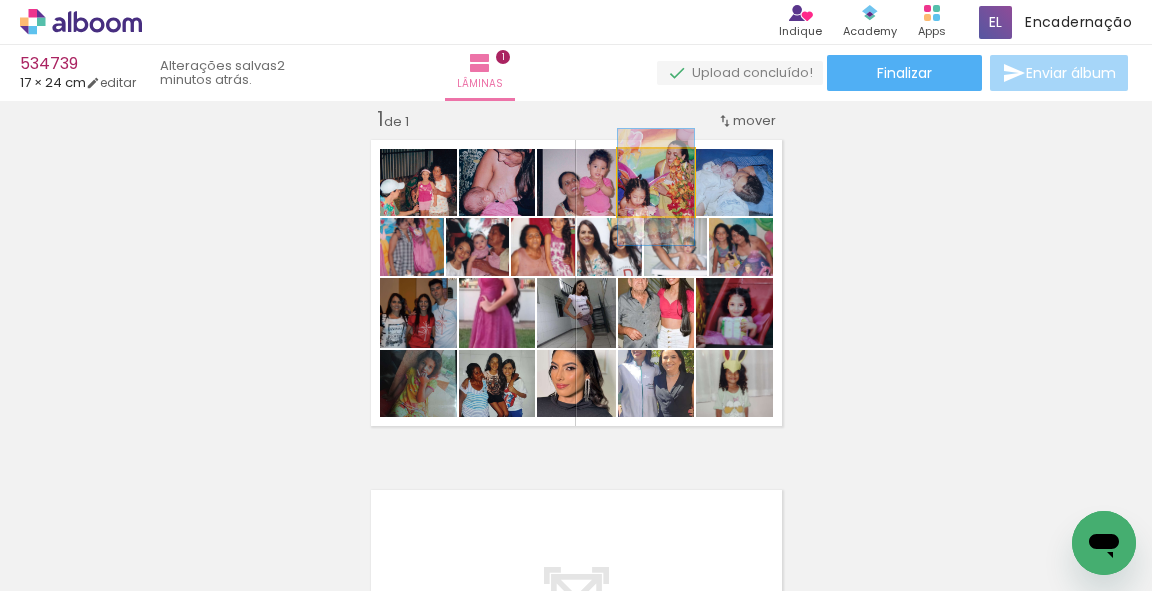 drag, startPoint x: 648, startPoint y: 171, endPoint x: 624, endPoint y: 172, distance: 24.020824 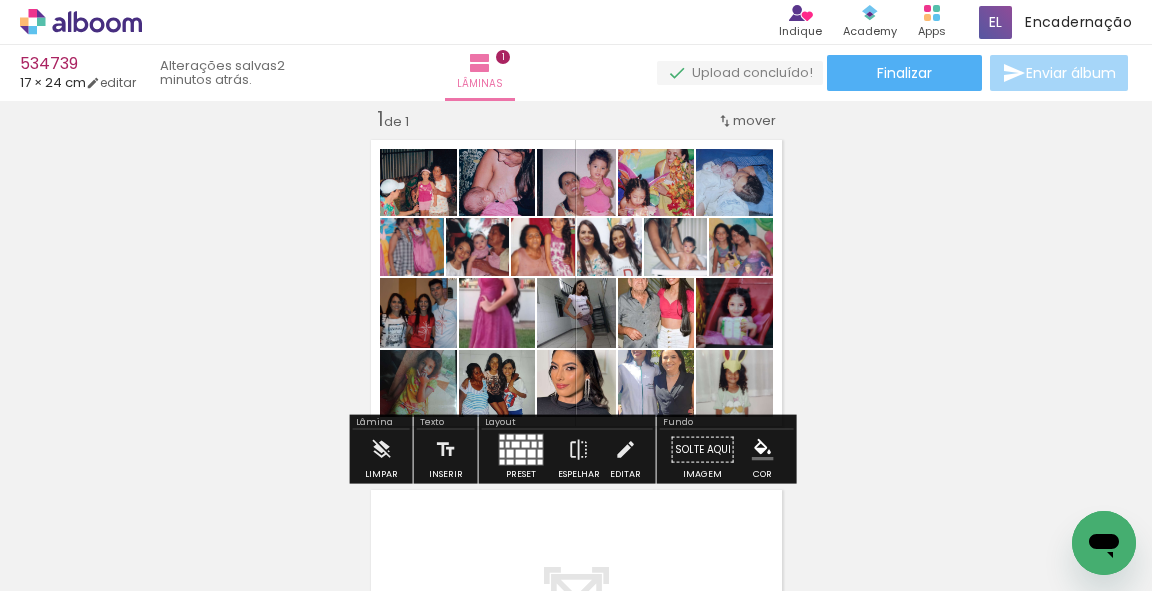 click at bounding box center [600, 201] 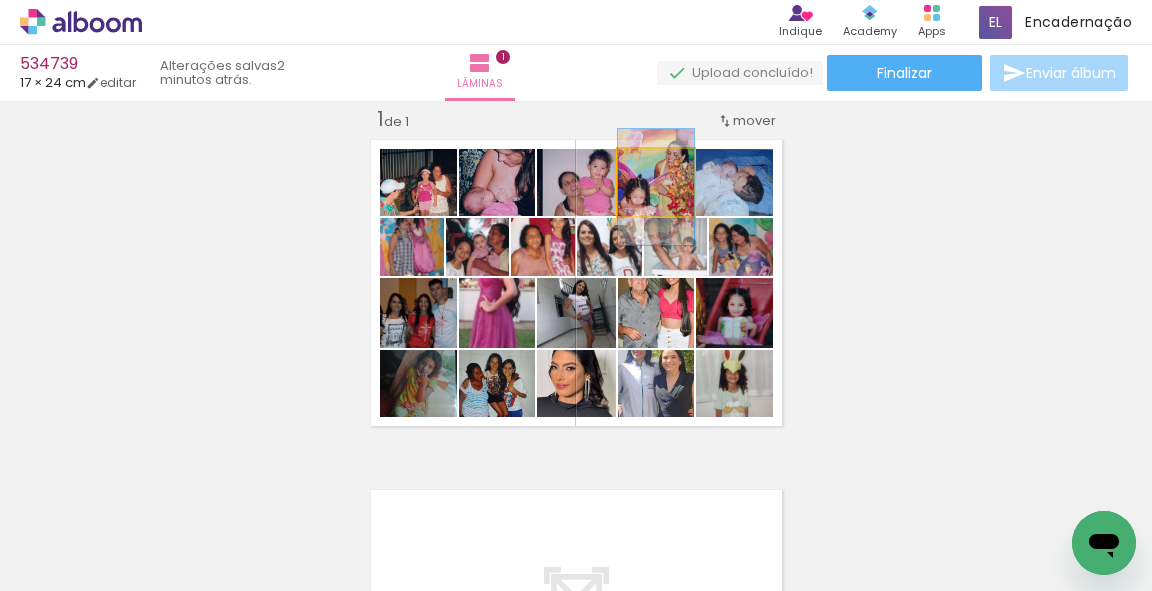 drag, startPoint x: 663, startPoint y: 184, endPoint x: 548, endPoint y: 197, distance: 115.73245 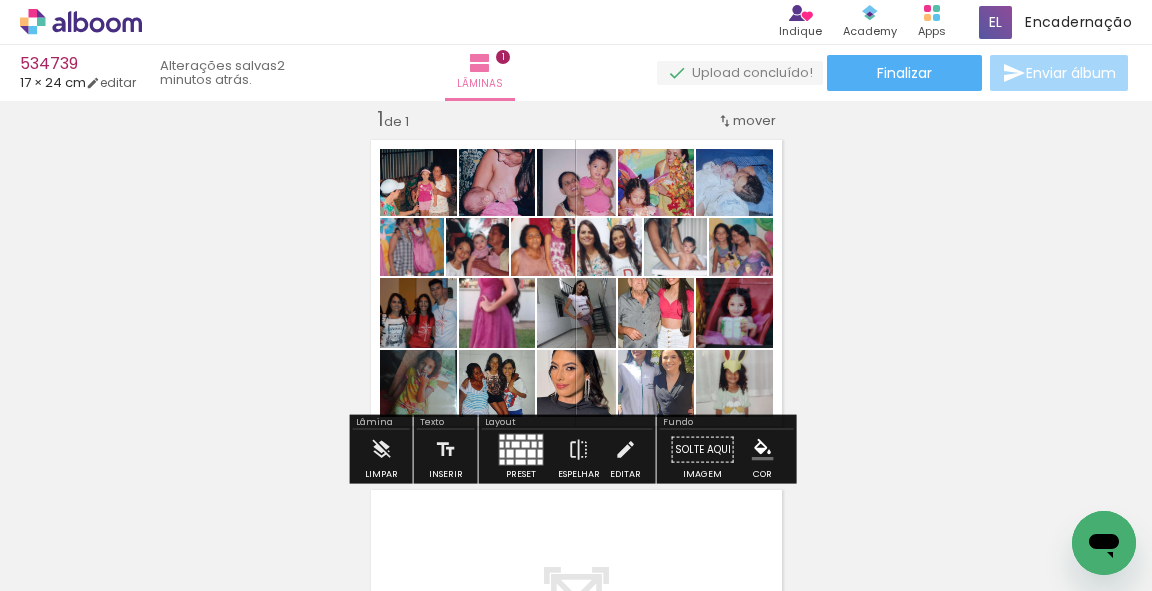drag, startPoint x: 650, startPoint y: 171, endPoint x: 614, endPoint y: 172, distance: 36.013885 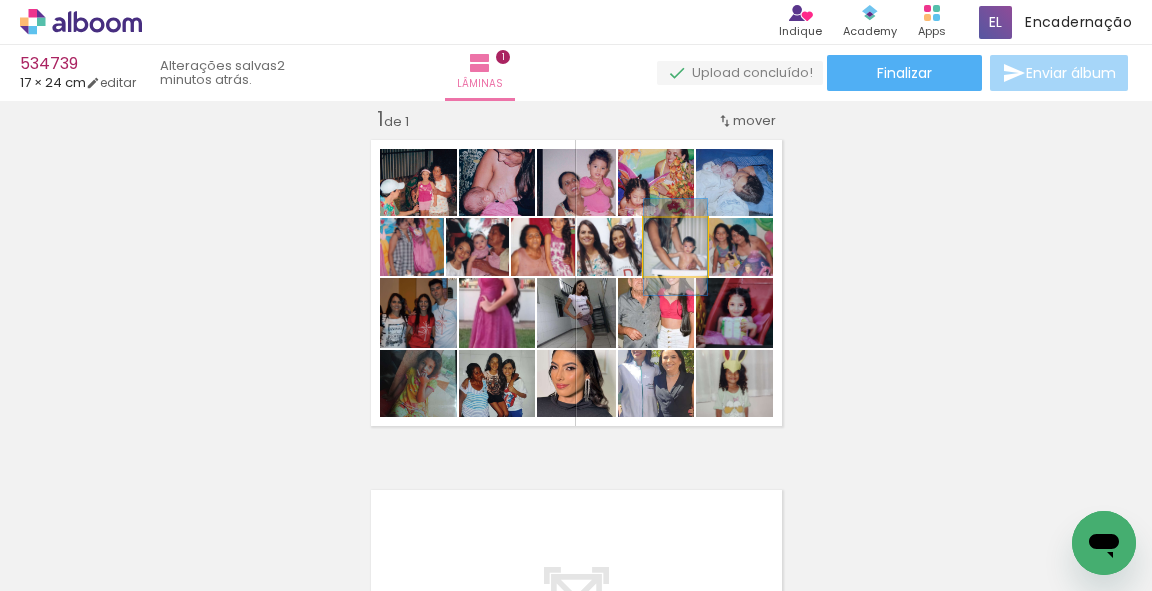 drag, startPoint x: 687, startPoint y: 253, endPoint x: 688, endPoint y: 275, distance: 22.022715 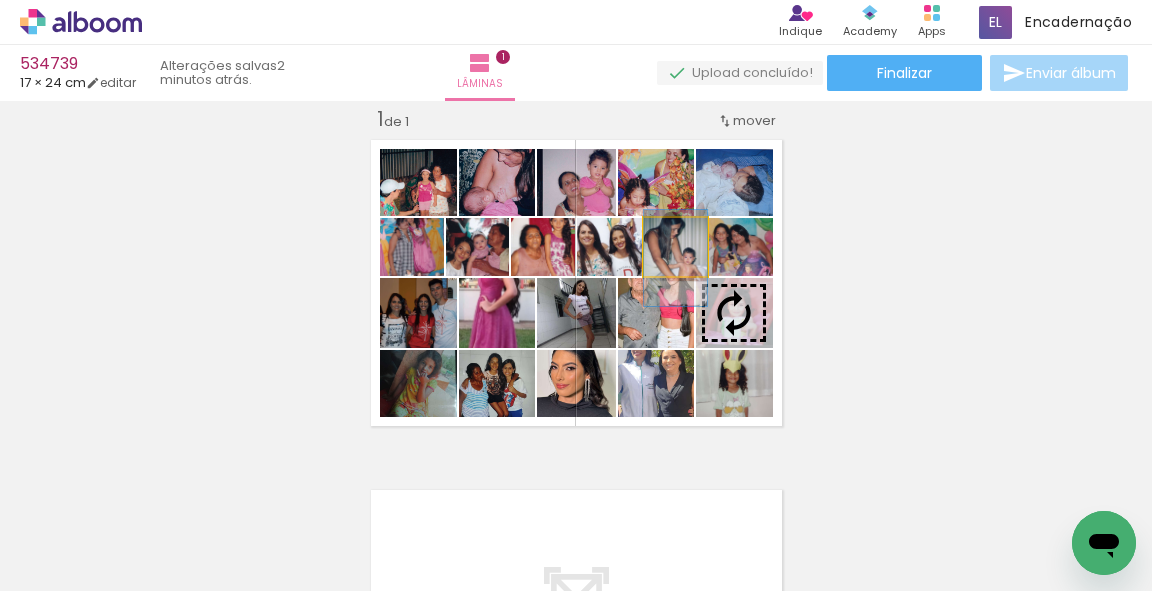 drag, startPoint x: 693, startPoint y: 270, endPoint x: 696, endPoint y: 281, distance: 11.401754 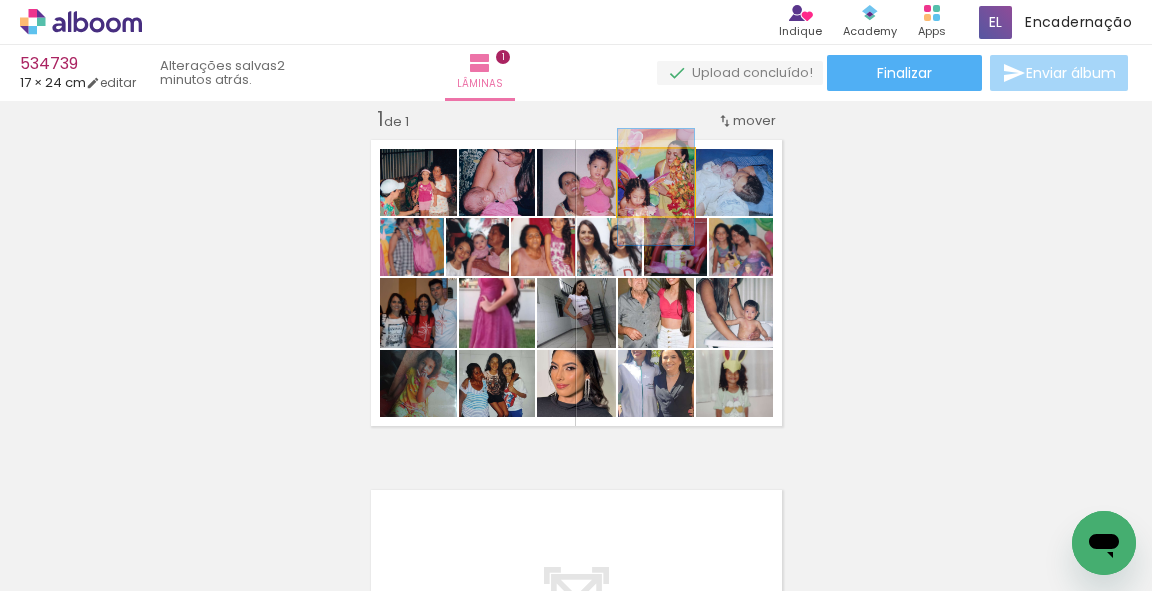 drag, startPoint x: 645, startPoint y: 180, endPoint x: 595, endPoint y: 199, distance: 53.488316 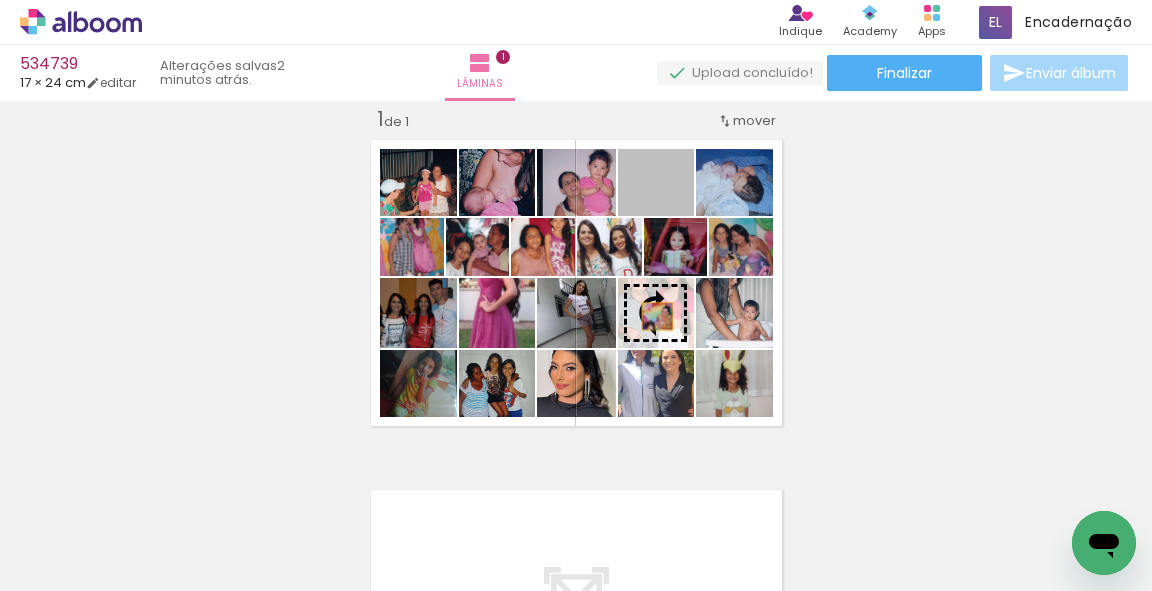 drag, startPoint x: 678, startPoint y: 204, endPoint x: 651, endPoint y: 316, distance: 115.2085 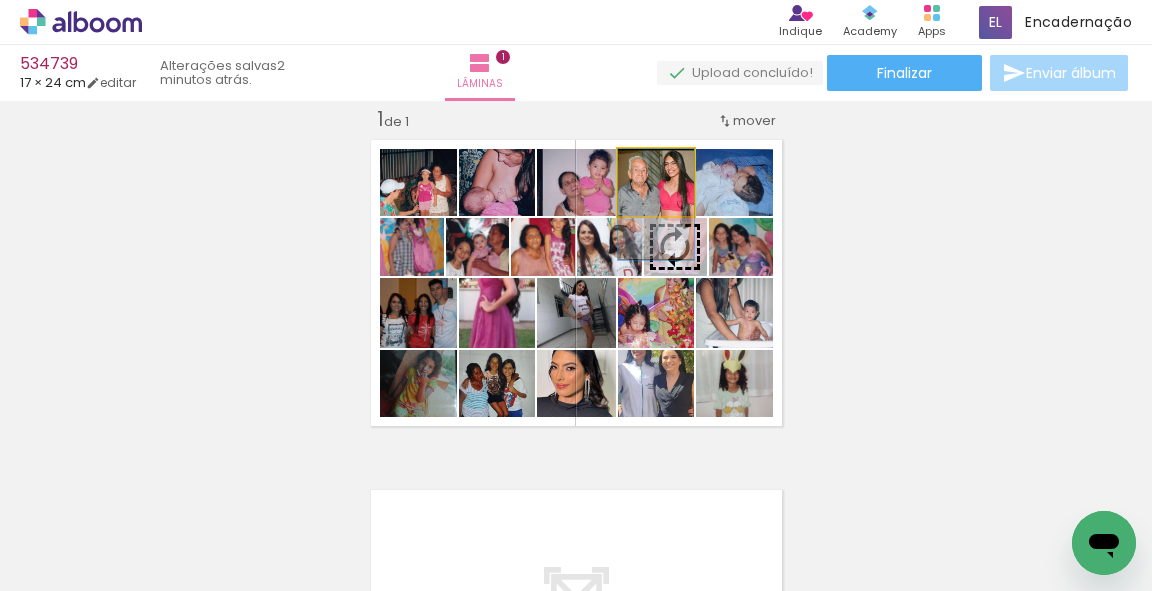 drag, startPoint x: 667, startPoint y: 201, endPoint x: 668, endPoint y: 223, distance: 22.022715 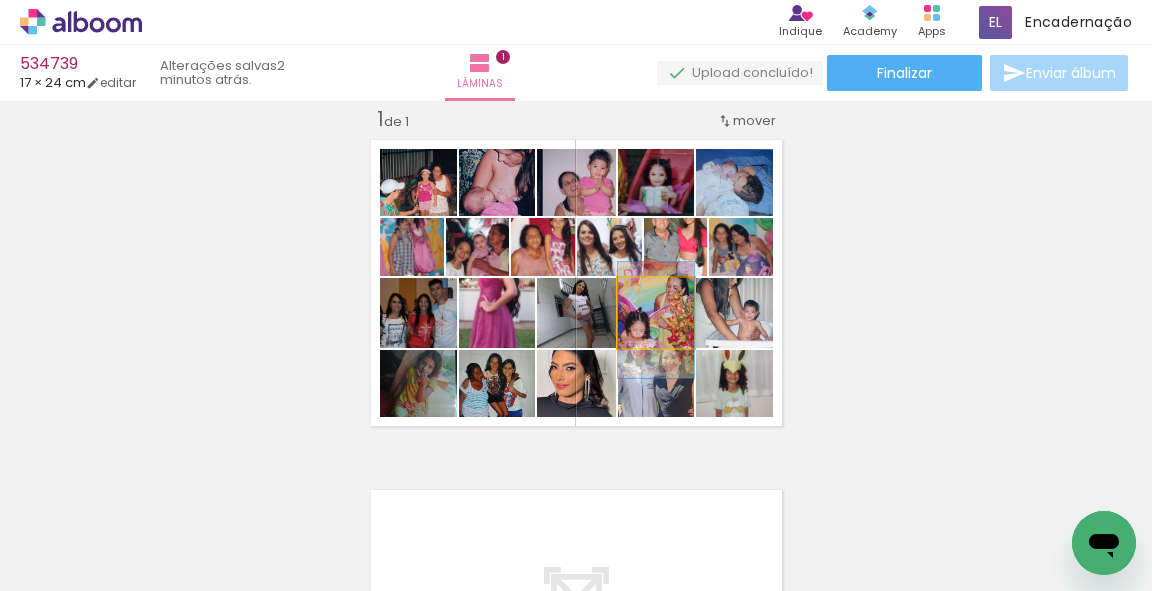 click at bounding box center [576, 283] 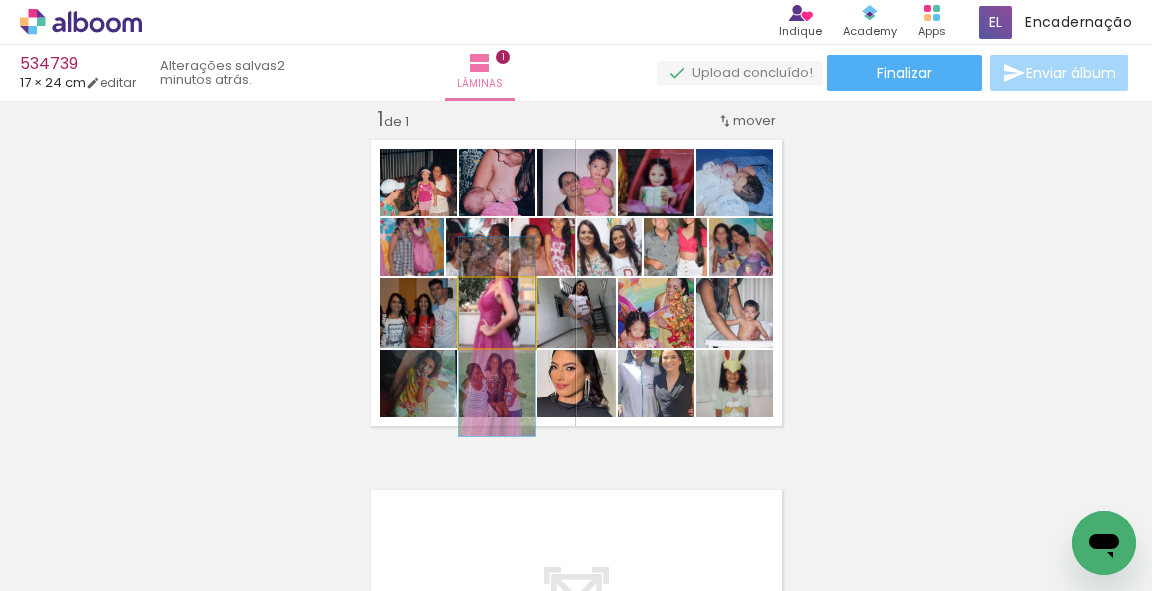 drag, startPoint x: 509, startPoint y: 323, endPoint x: 501, endPoint y: 347, distance: 25.298222 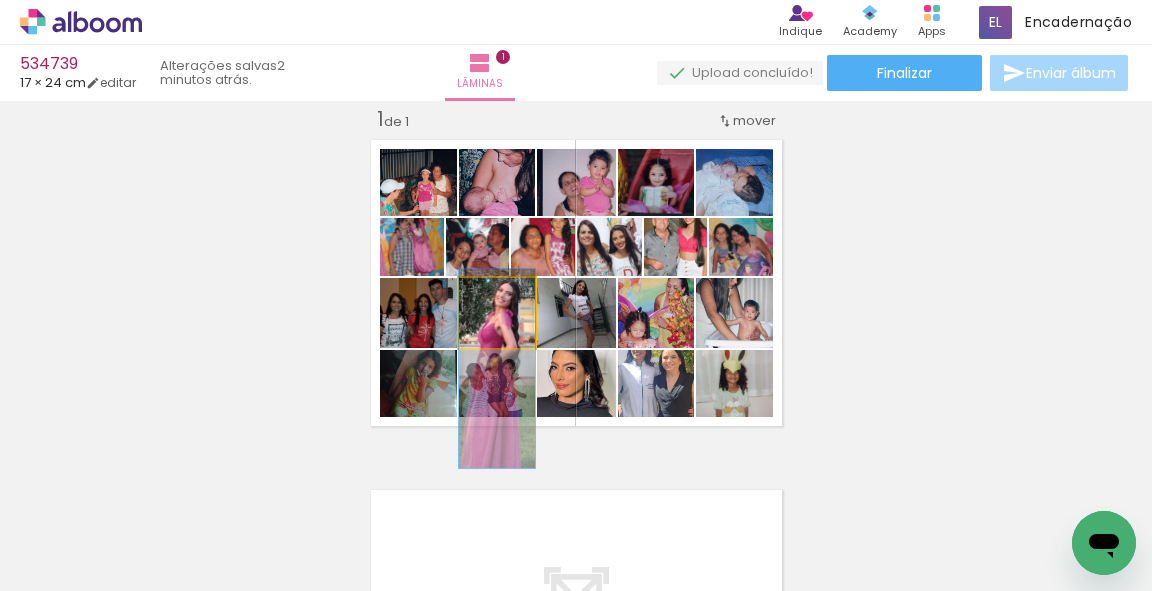 drag, startPoint x: 525, startPoint y: 299, endPoint x: 526, endPoint y: 325, distance: 26.019224 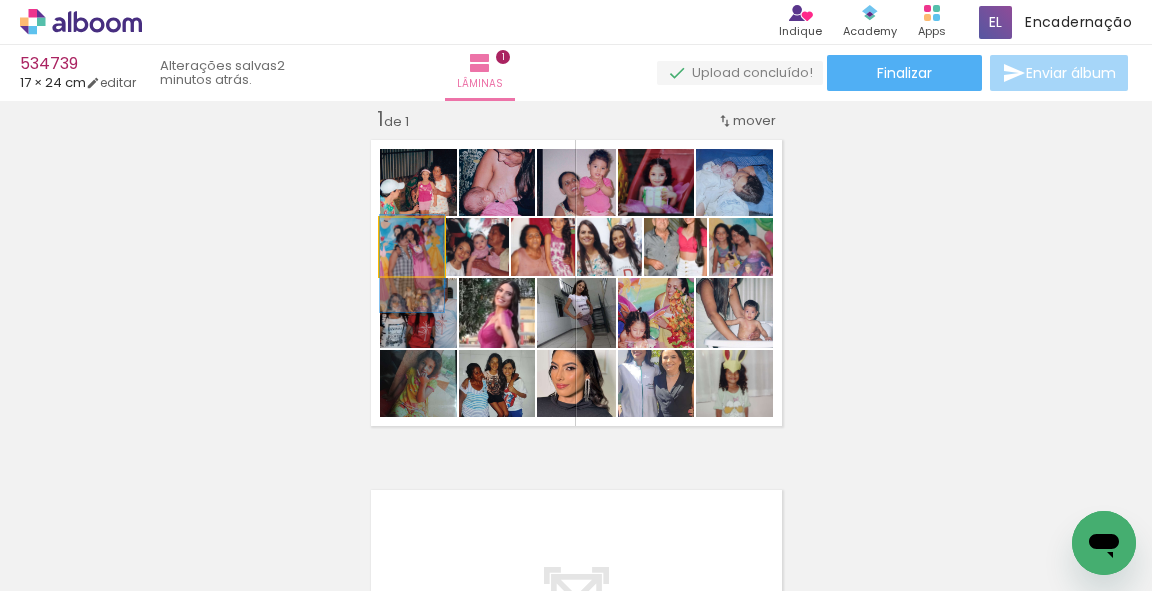 drag, startPoint x: 432, startPoint y: 244, endPoint x: 433, endPoint y: 261, distance: 17.029387 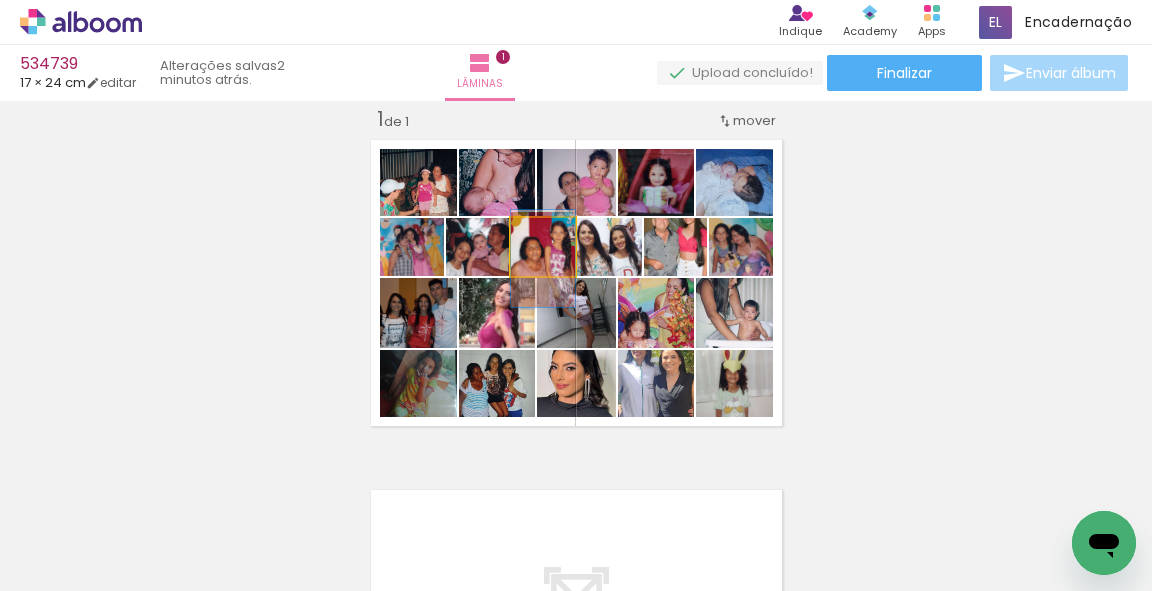 drag, startPoint x: 559, startPoint y: 256, endPoint x: 561, endPoint y: 268, distance: 12.165525 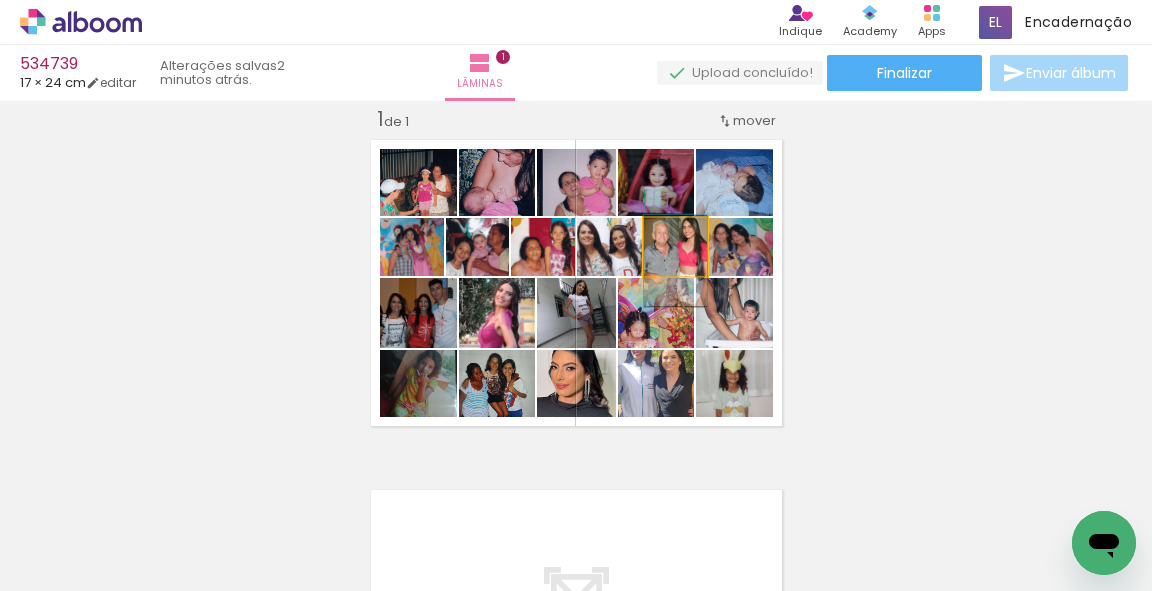 drag, startPoint x: 641, startPoint y: 256, endPoint x: 644, endPoint y: 270, distance: 14.3178215 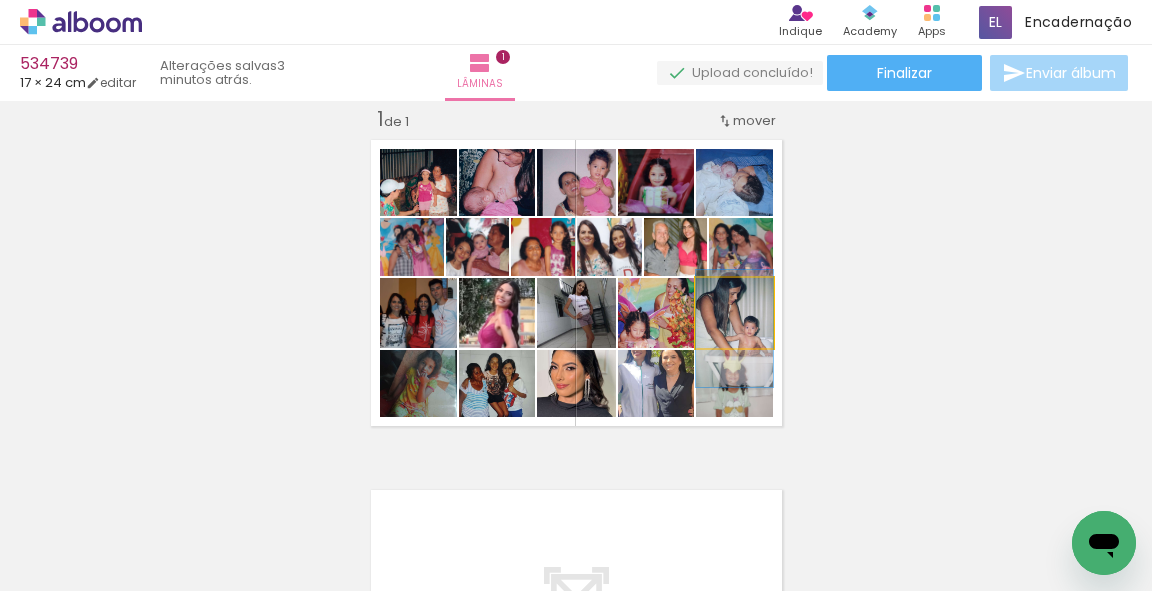drag, startPoint x: 761, startPoint y: 295, endPoint x: 760, endPoint y: 311, distance: 16.03122 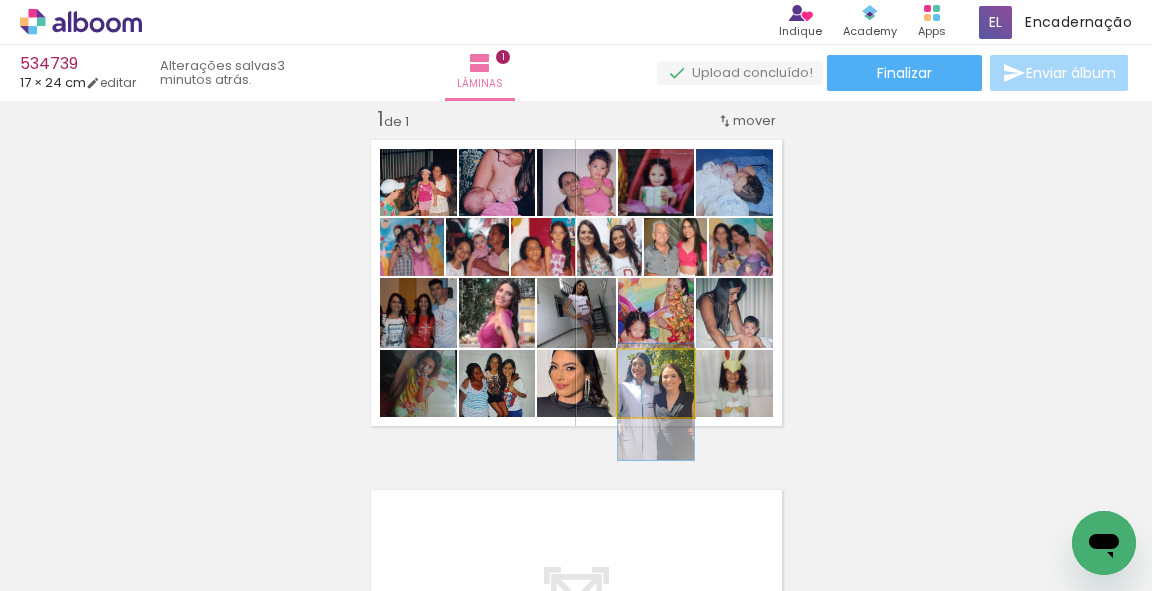 drag, startPoint x: 673, startPoint y: 385, endPoint x: 674, endPoint y: 404, distance: 19.026299 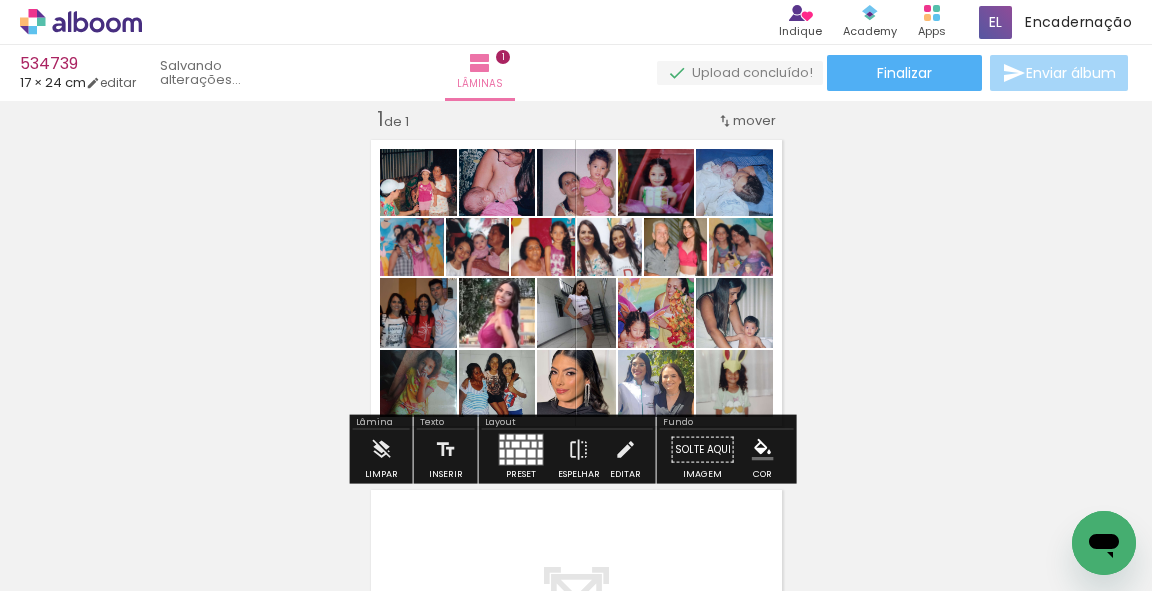 click on "Inserir lâmina 1  de 1" at bounding box center [576, 432] 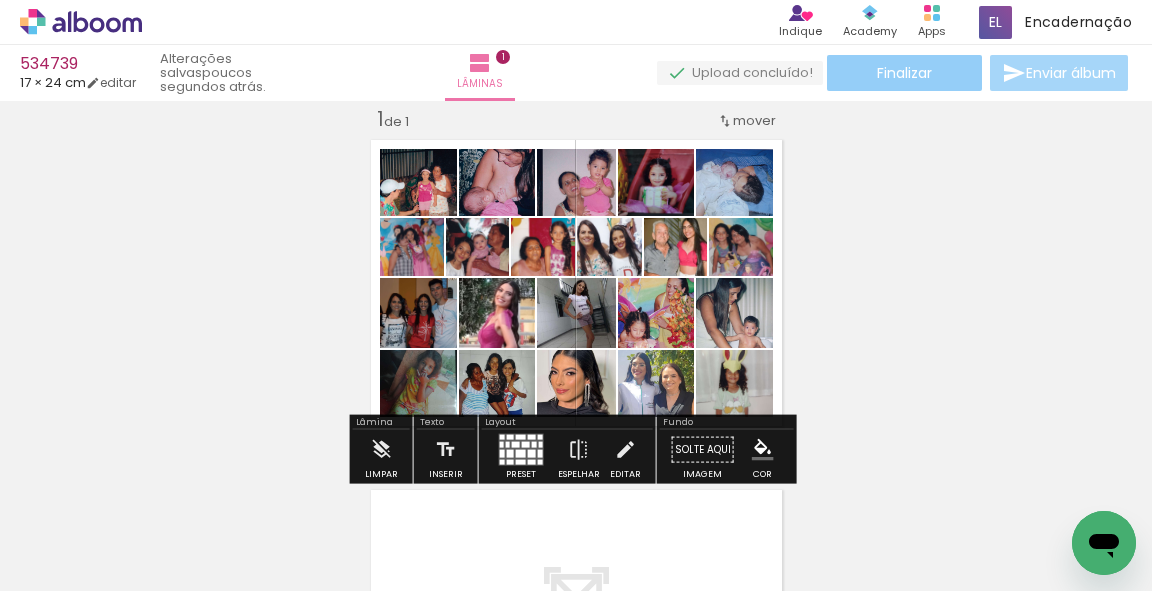 click on "Finalizar" 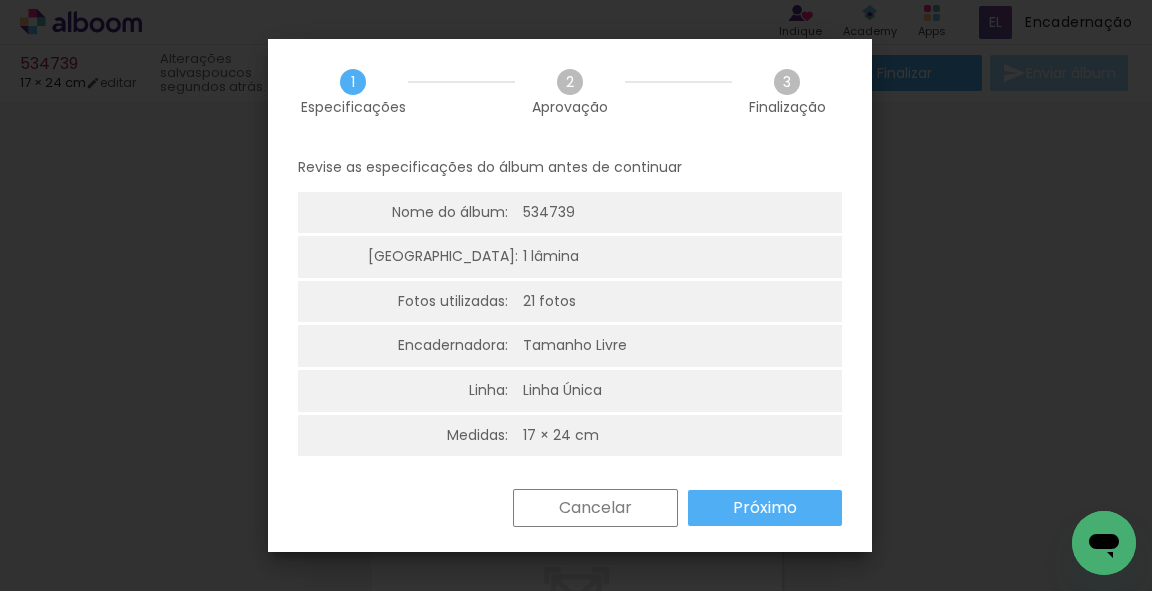 click on "Próximo" at bounding box center [765, 508] 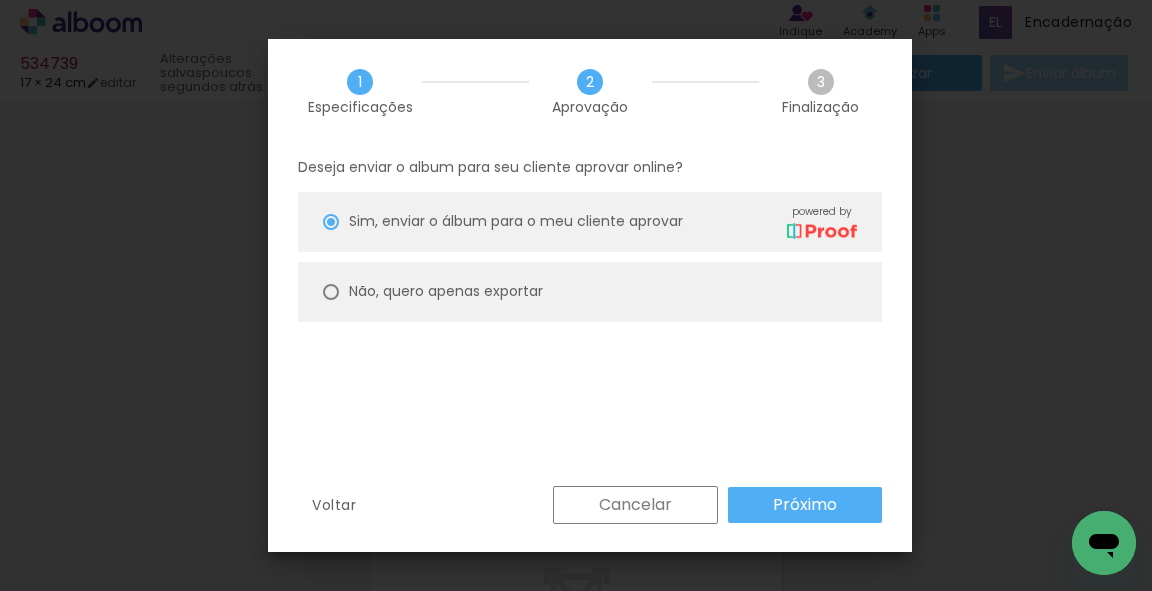 click on "Não, quero apenas exportar" at bounding box center (590, 292) 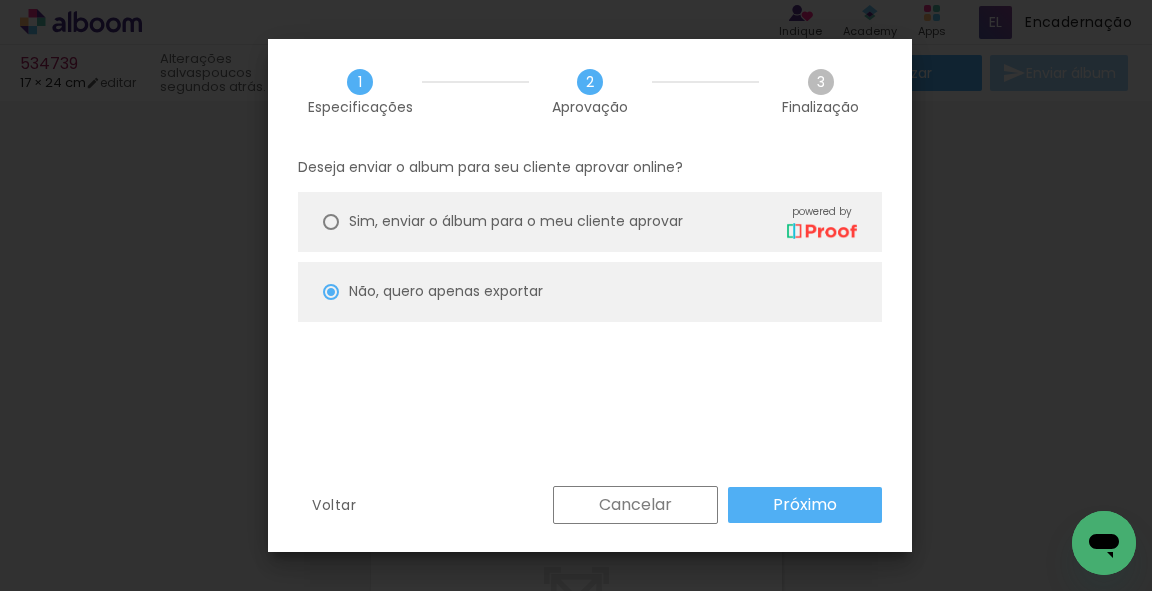 click on "Próximo" at bounding box center (805, 505) 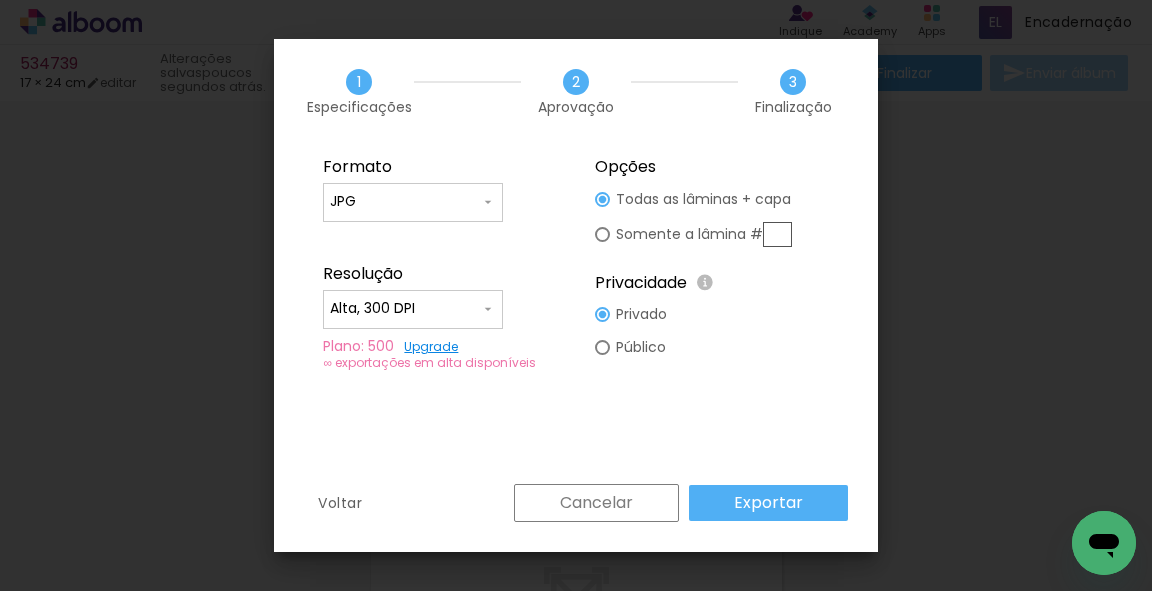 click on "Exportar" at bounding box center [0, 0] 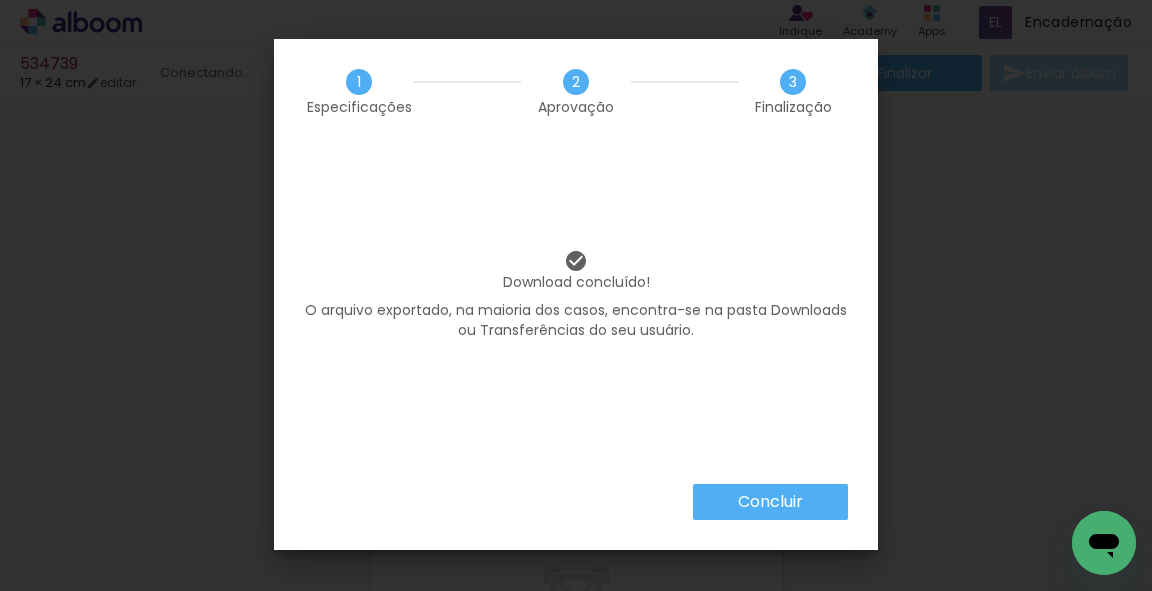 click on "Concluir" at bounding box center (0, 0) 